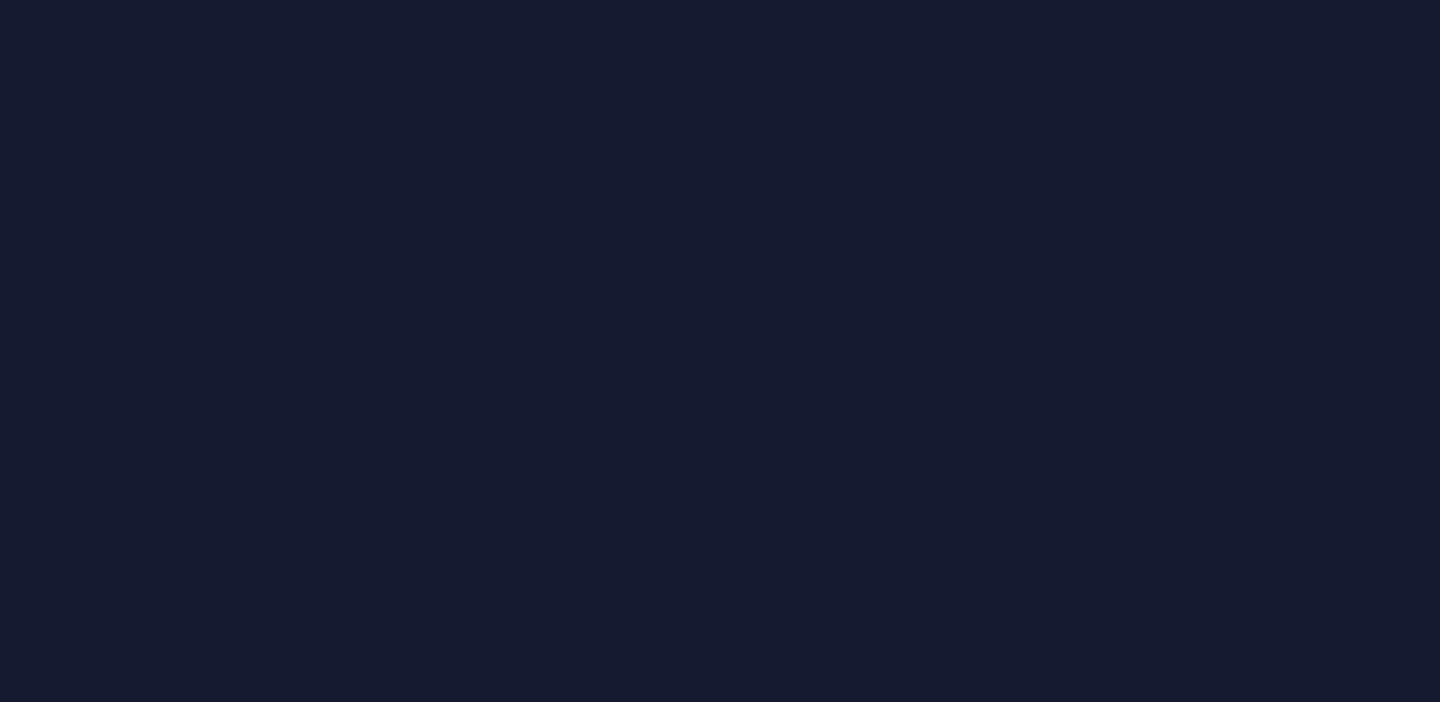 scroll, scrollTop: 0, scrollLeft: 0, axis: both 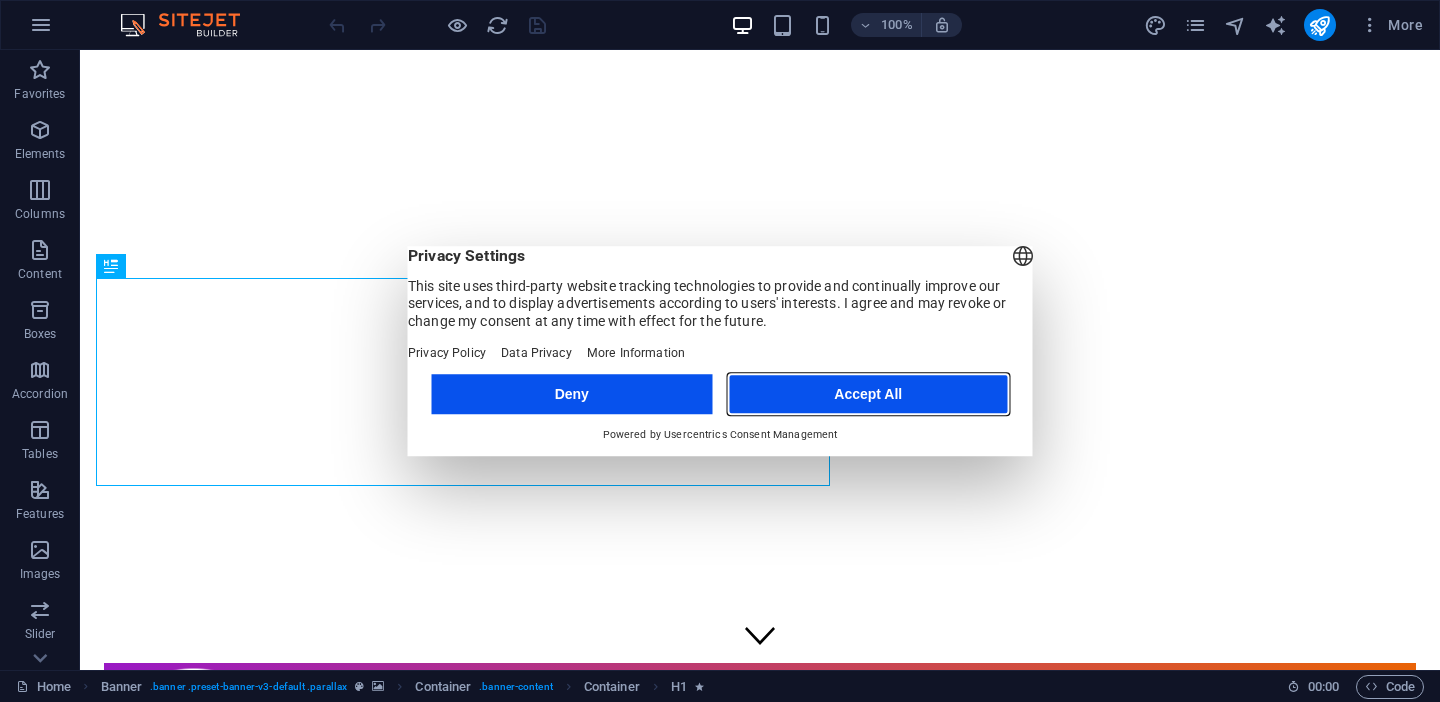 click on "Accept All" at bounding box center [868, 394] 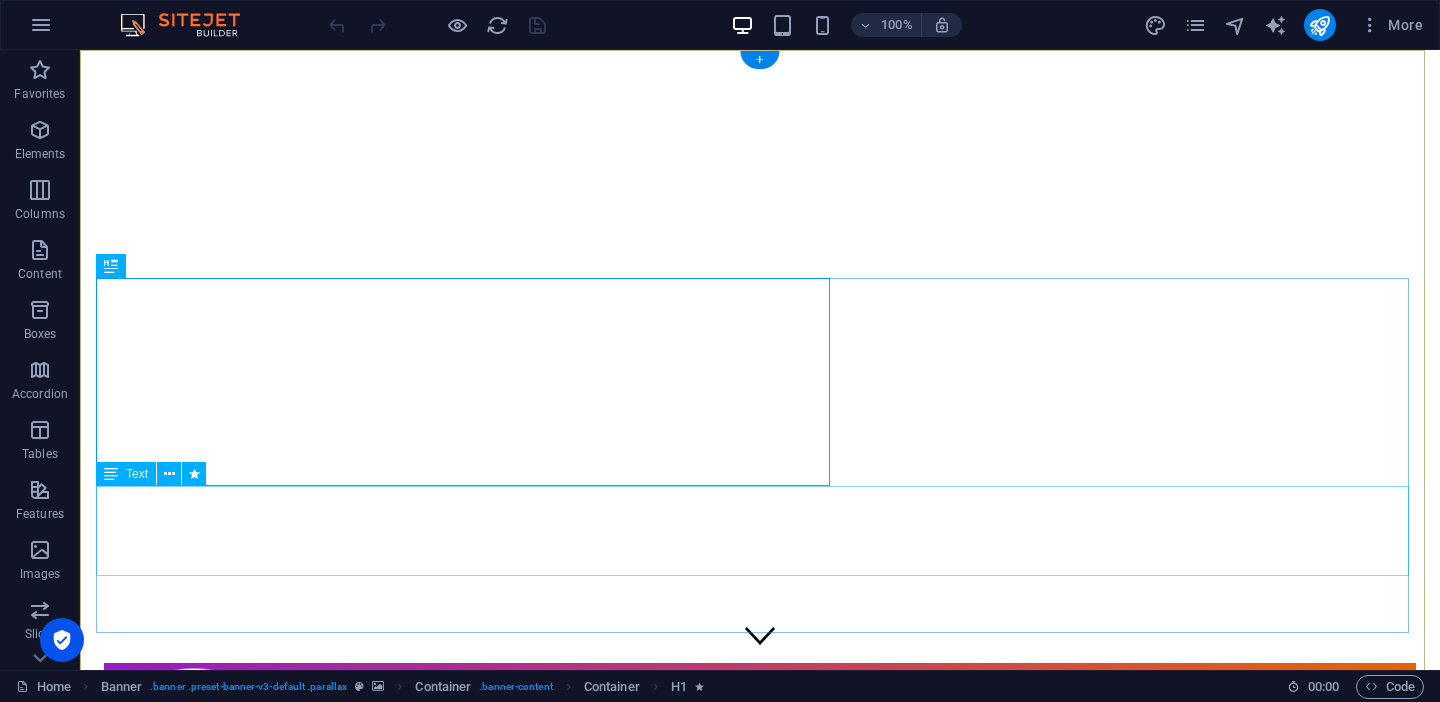 click on "As we work  to create light for others, we naturally create our own way. Let's build a better world together!" at bounding box center (760, 2863) 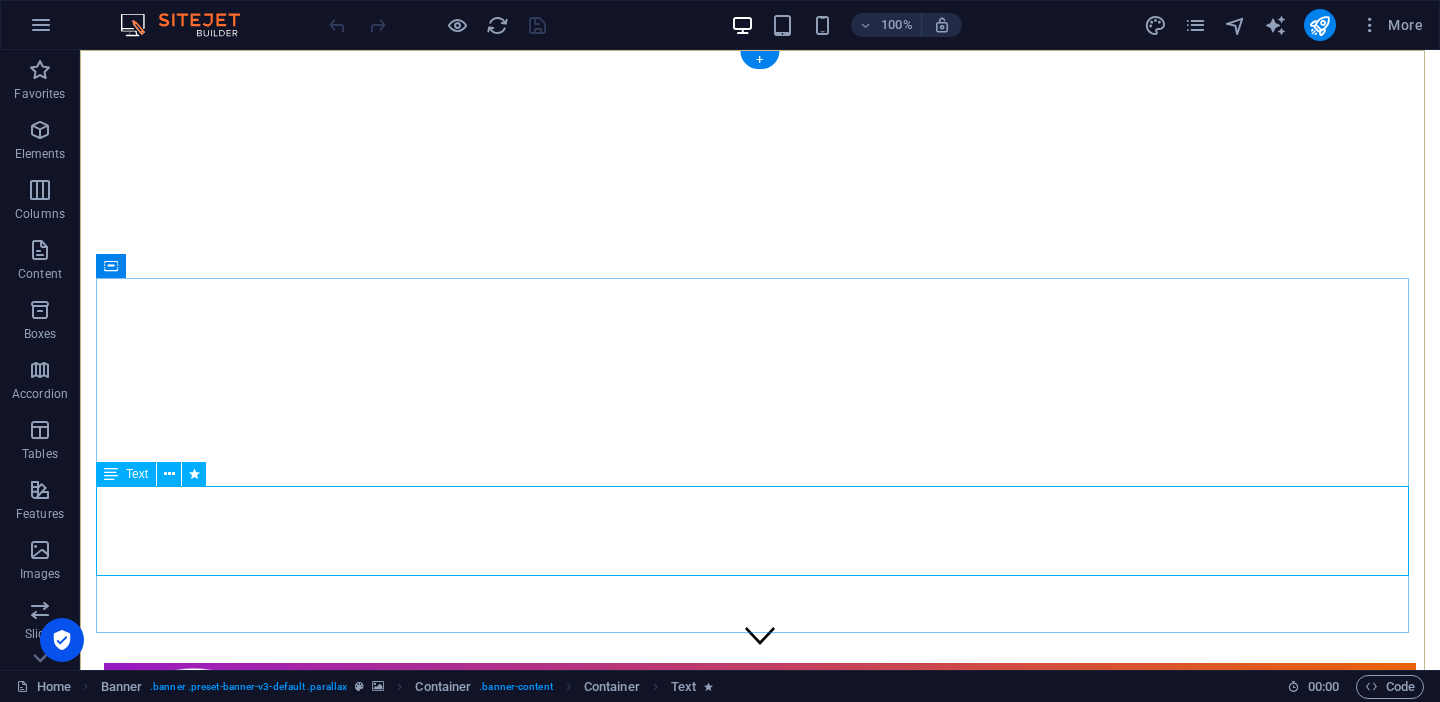click on "As we work  to create light for others, we naturally create our own way. Let's build a better world together!" at bounding box center [760, 2863] 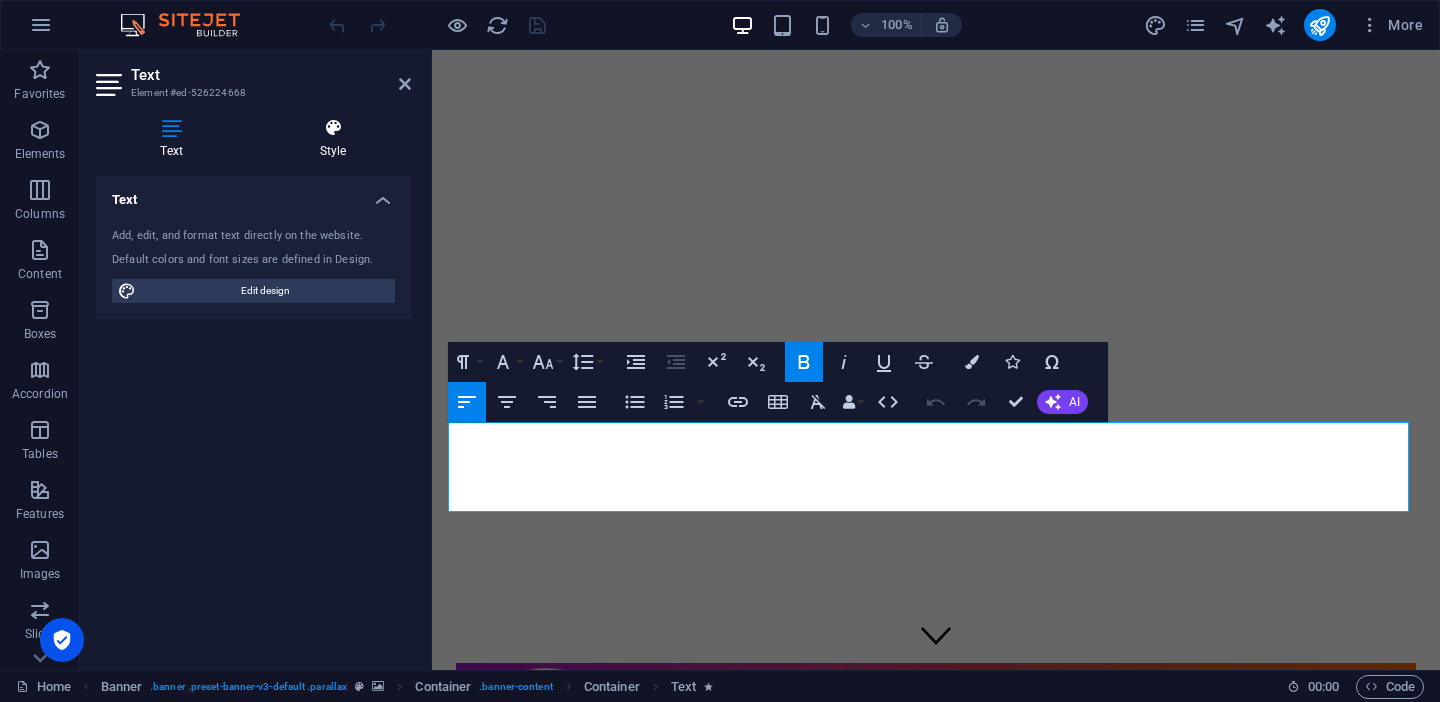click at bounding box center [333, 128] 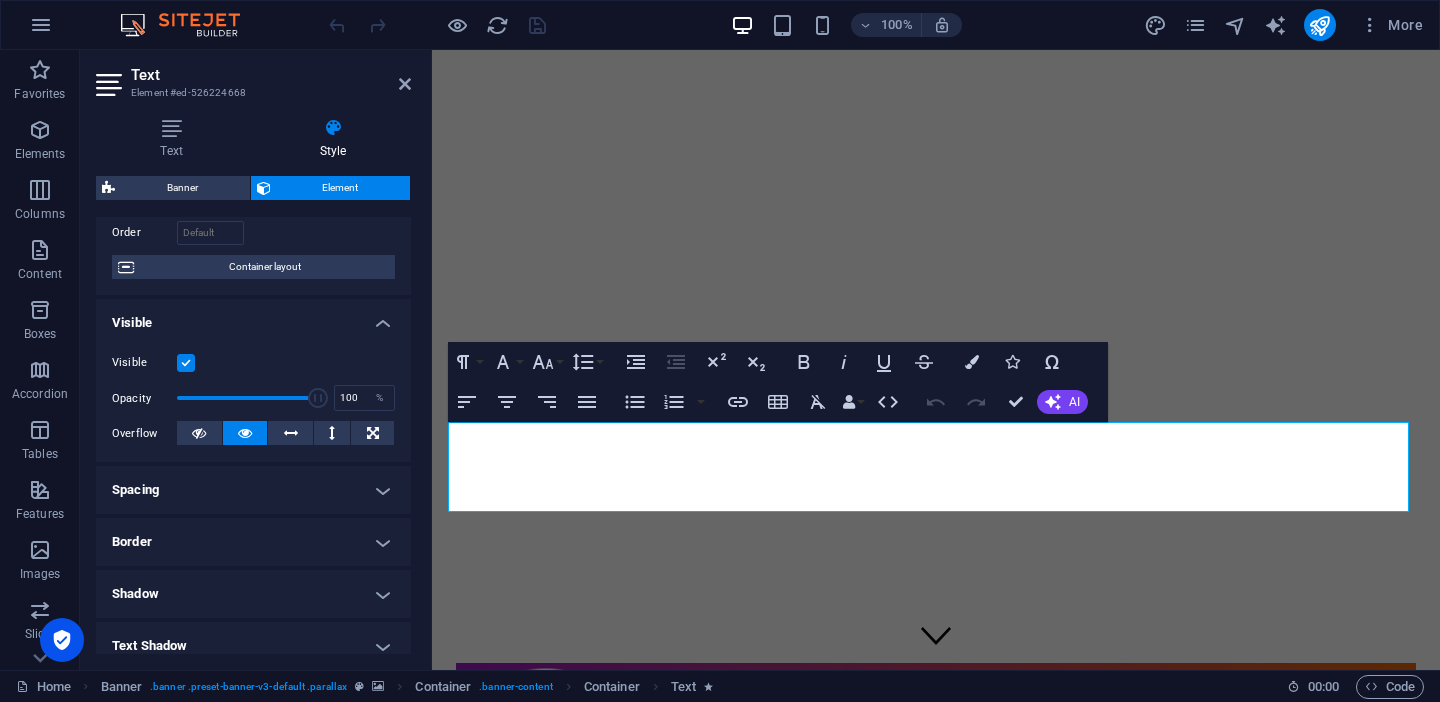 scroll, scrollTop: 0, scrollLeft: 0, axis: both 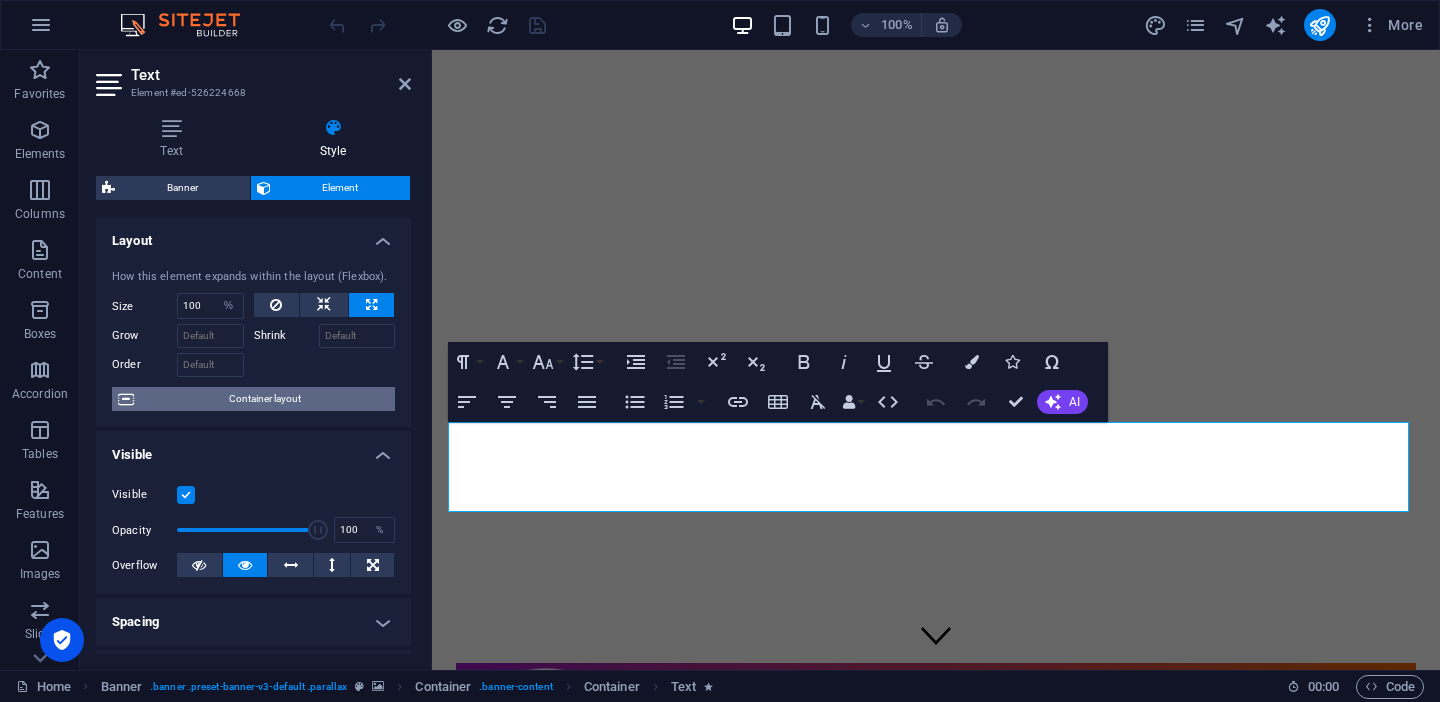 click on "Container layout" at bounding box center [264, 399] 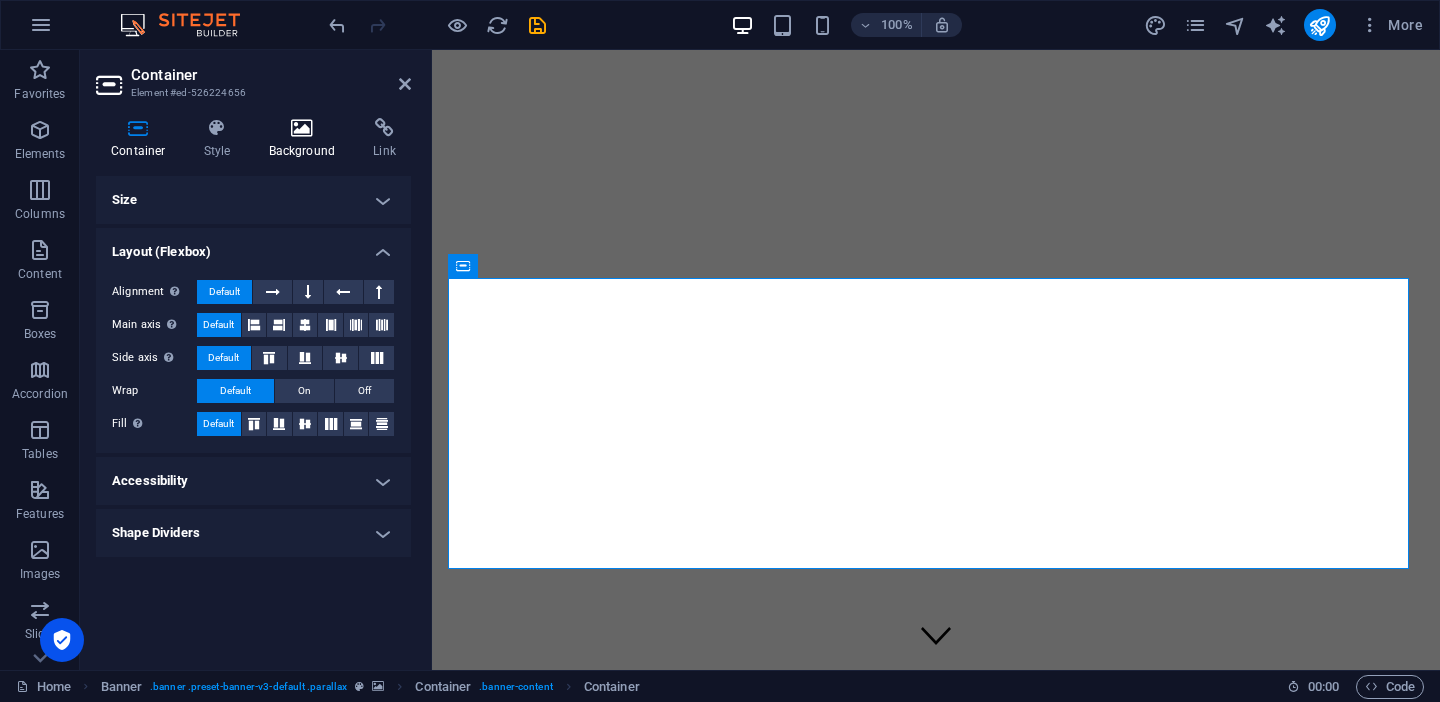 click at bounding box center (302, 128) 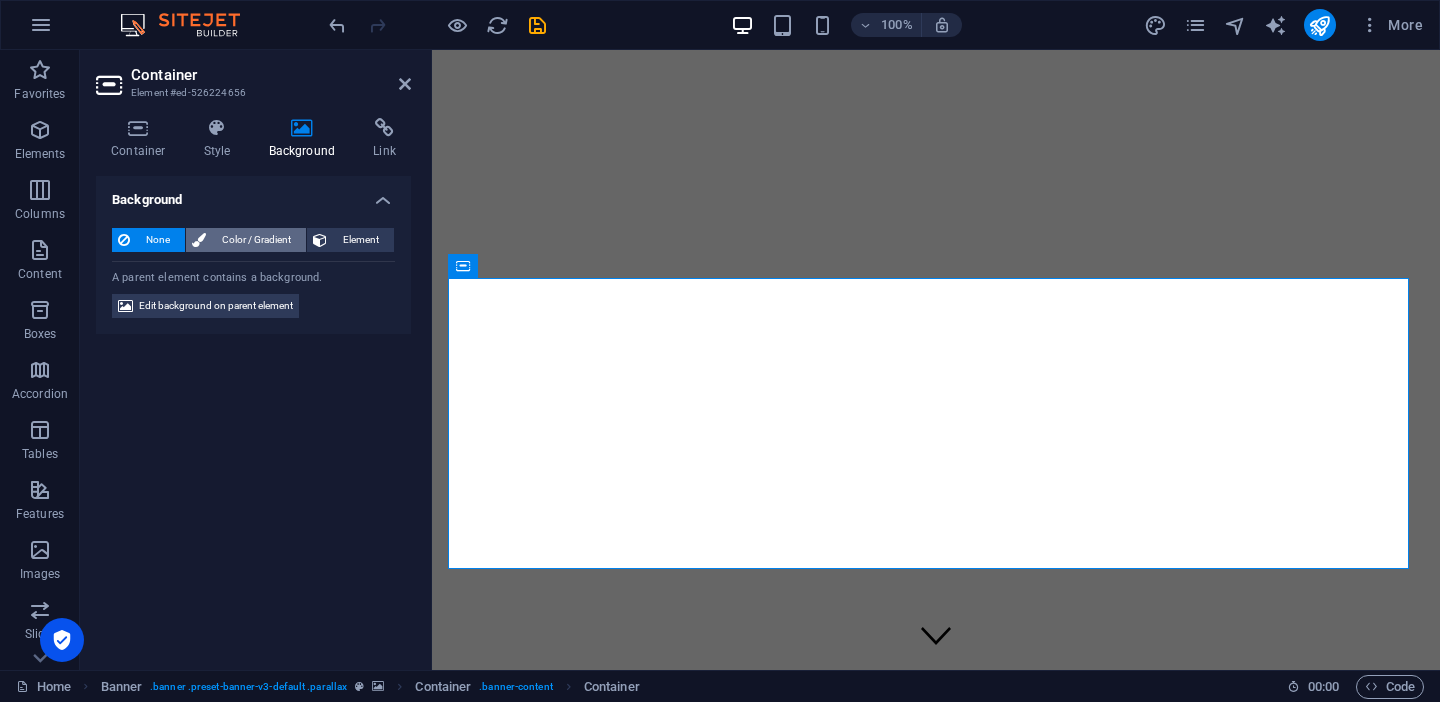 click on "Color / Gradient" at bounding box center [256, 240] 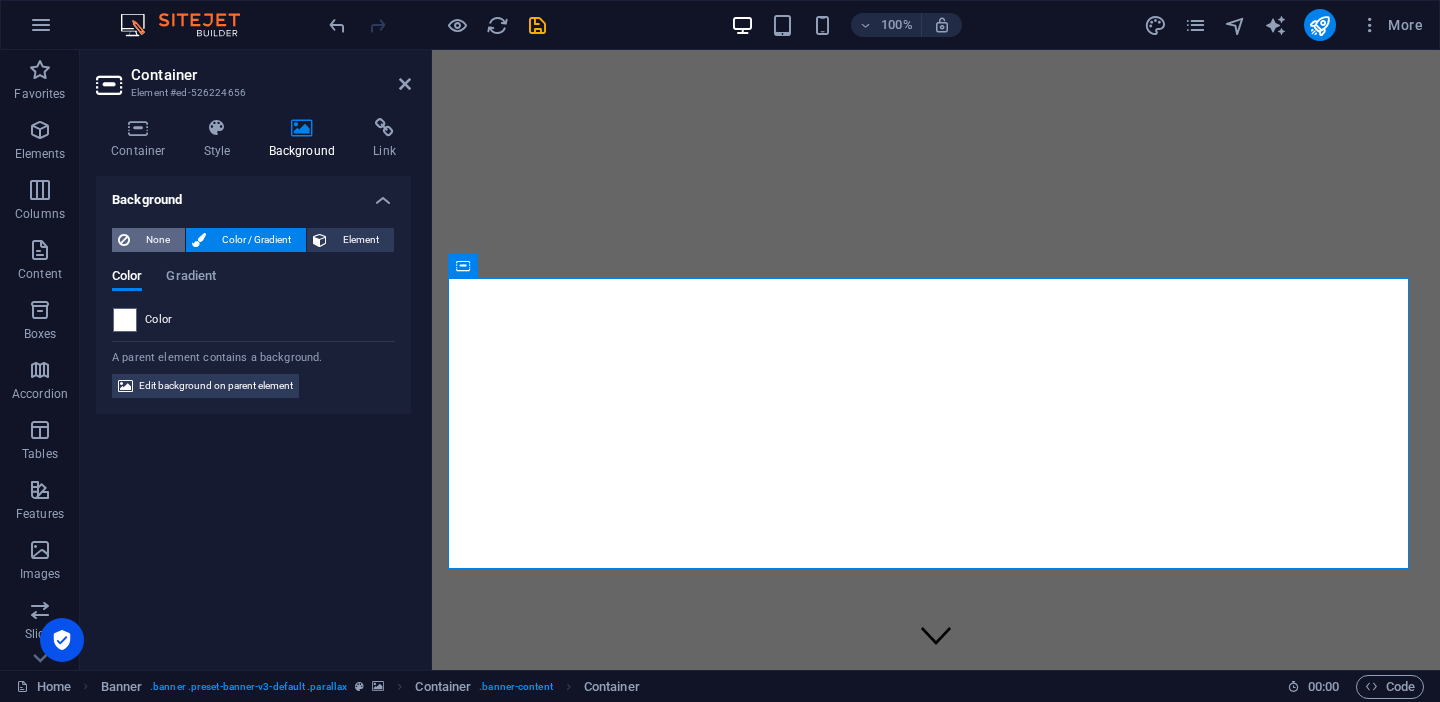 click on "None" at bounding box center (157, 240) 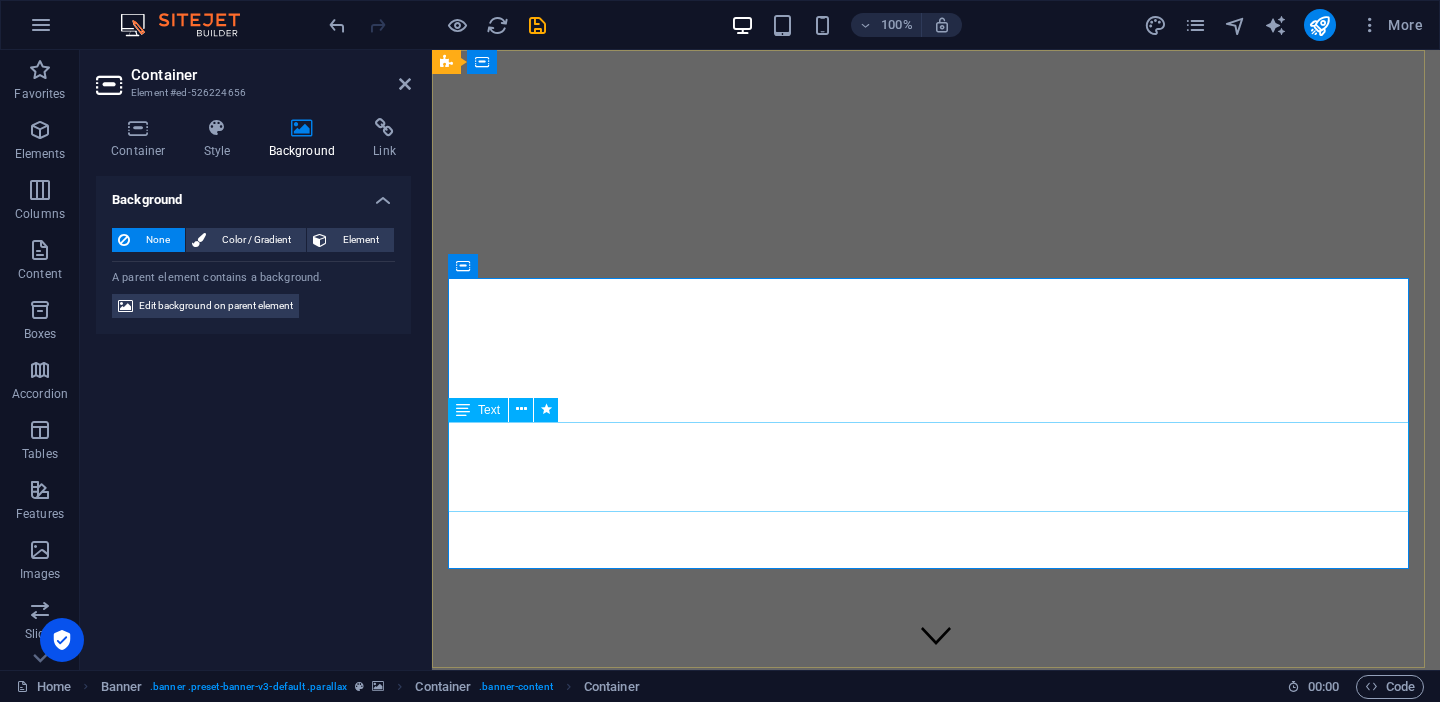 click on "As we work  to create light for others, we naturally create our own way. Let's build a better world together!" at bounding box center [936, 2425] 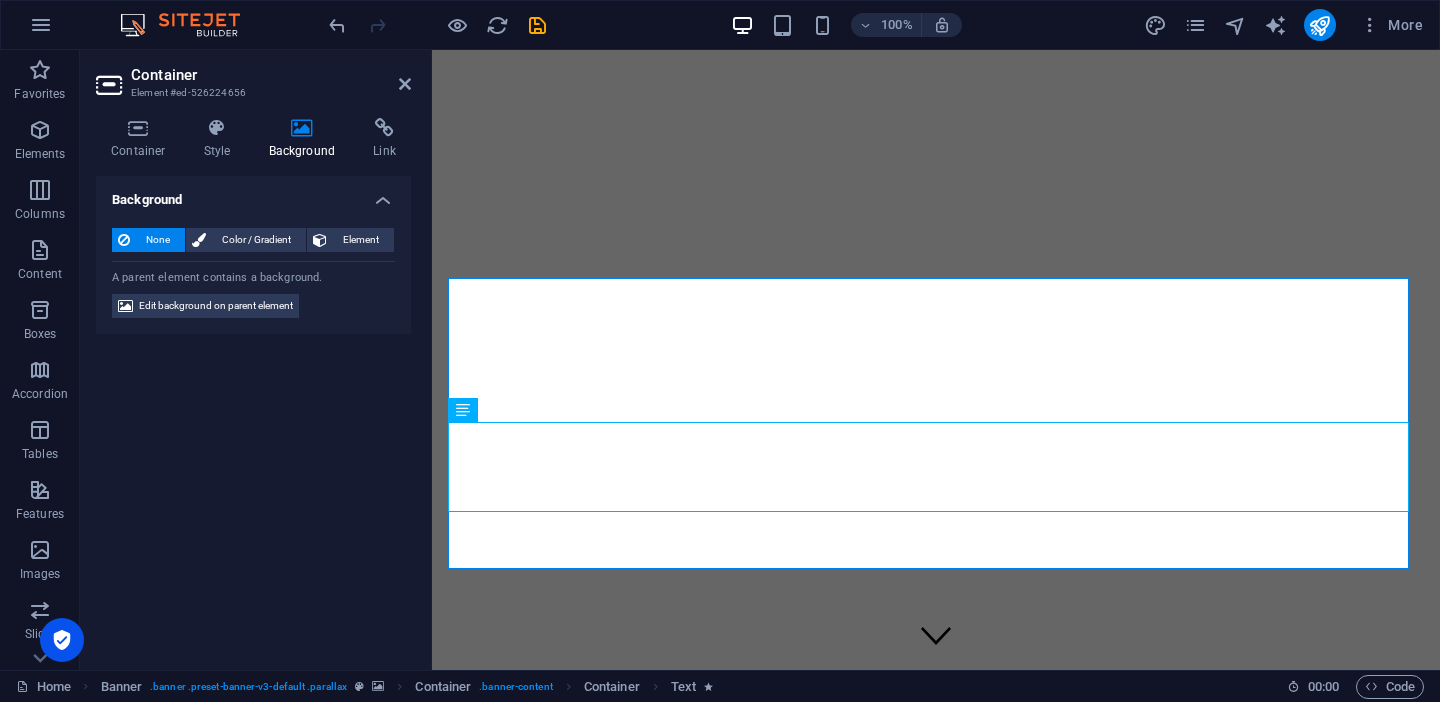 click at bounding box center [302, 128] 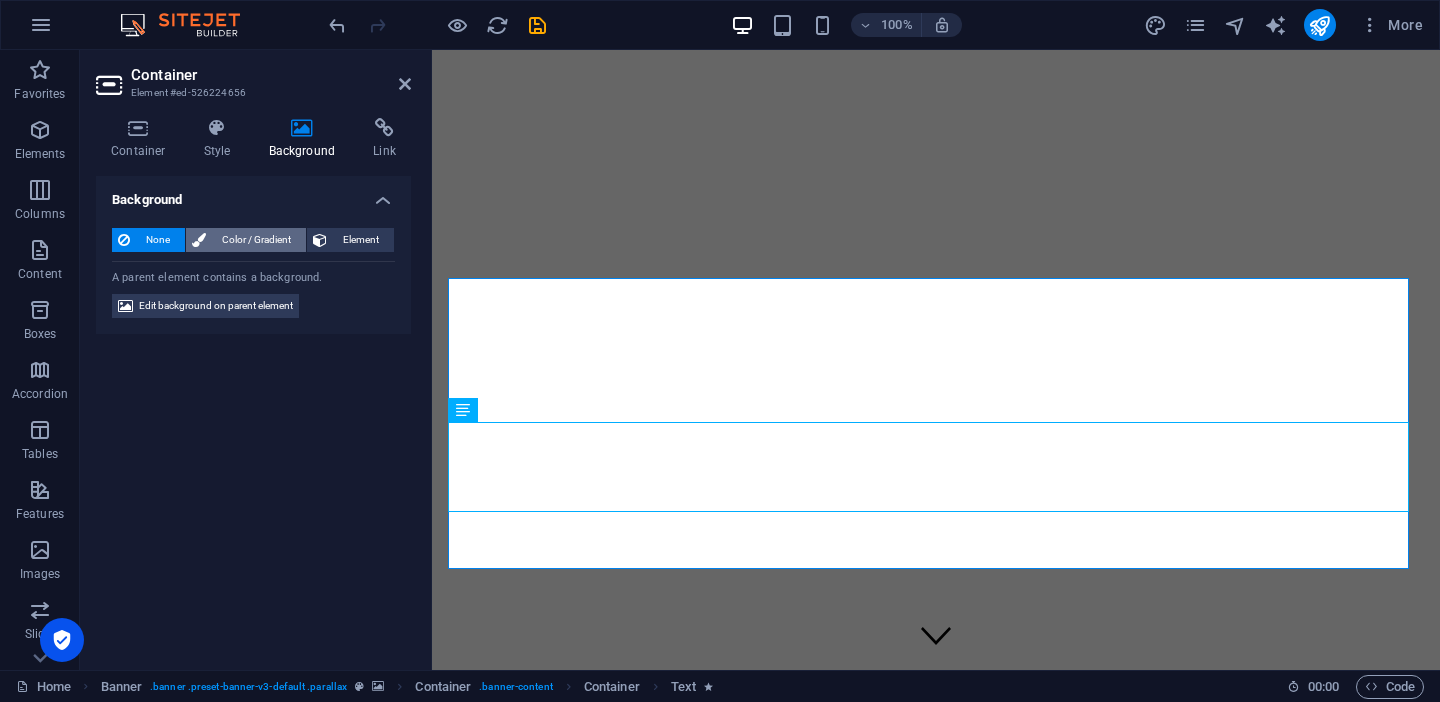click on "Color / Gradient" at bounding box center [256, 240] 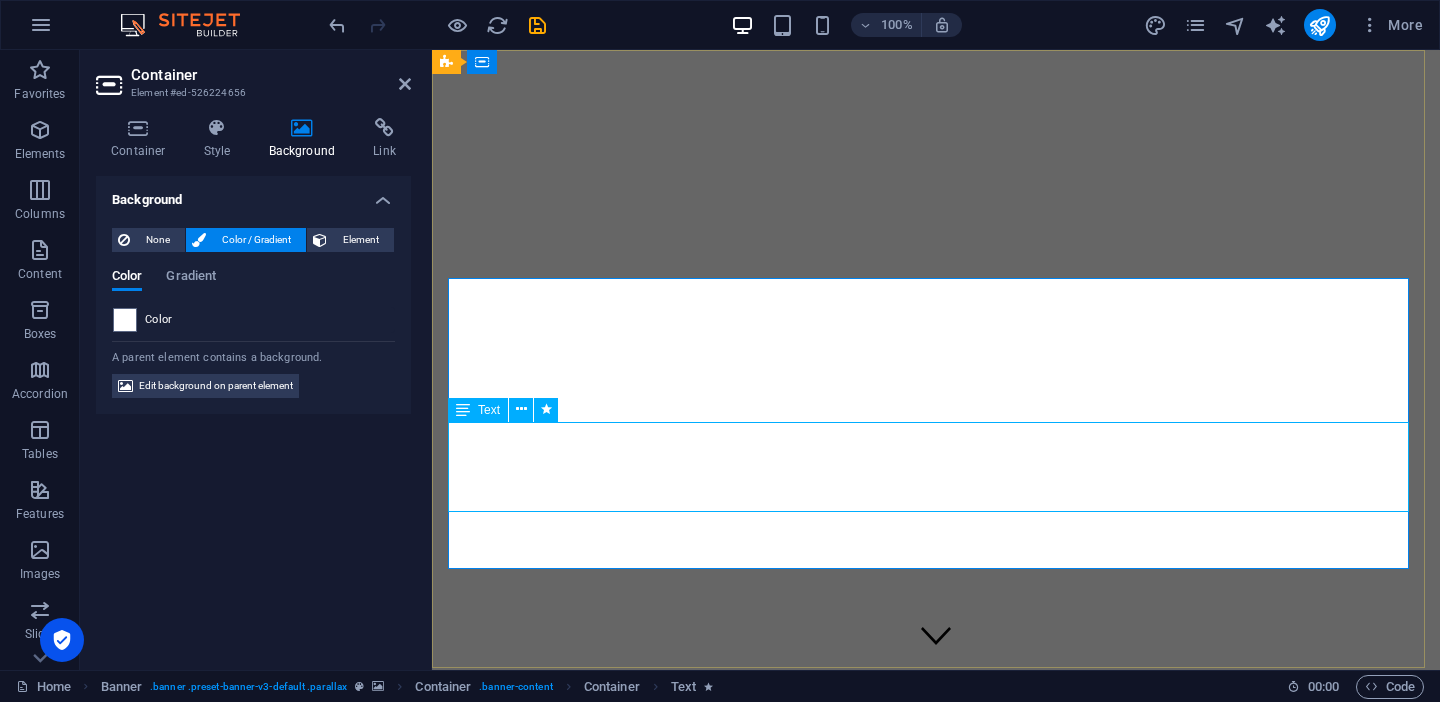 click on "As we work  to create light for others, we naturally create our own way. Let's build a better world together!" at bounding box center [936, 2425] 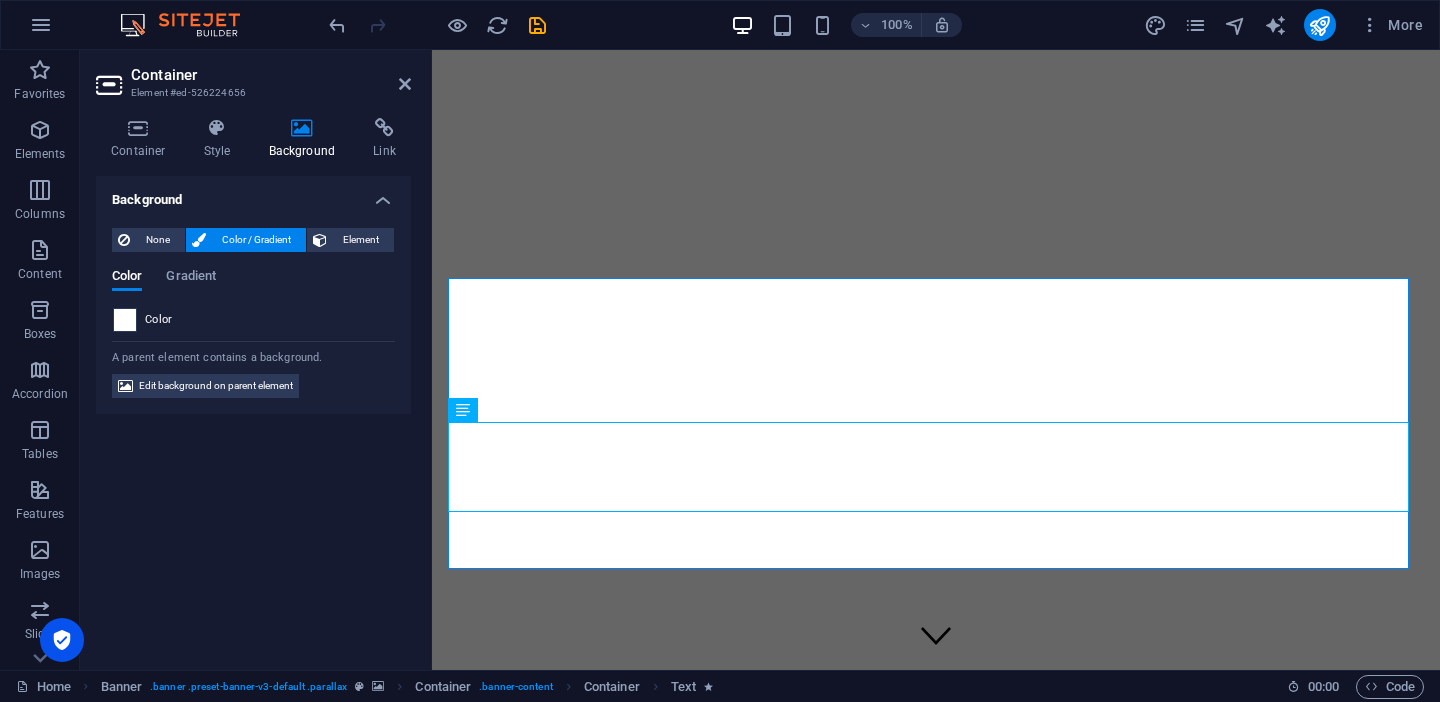 click at bounding box center [125, 320] 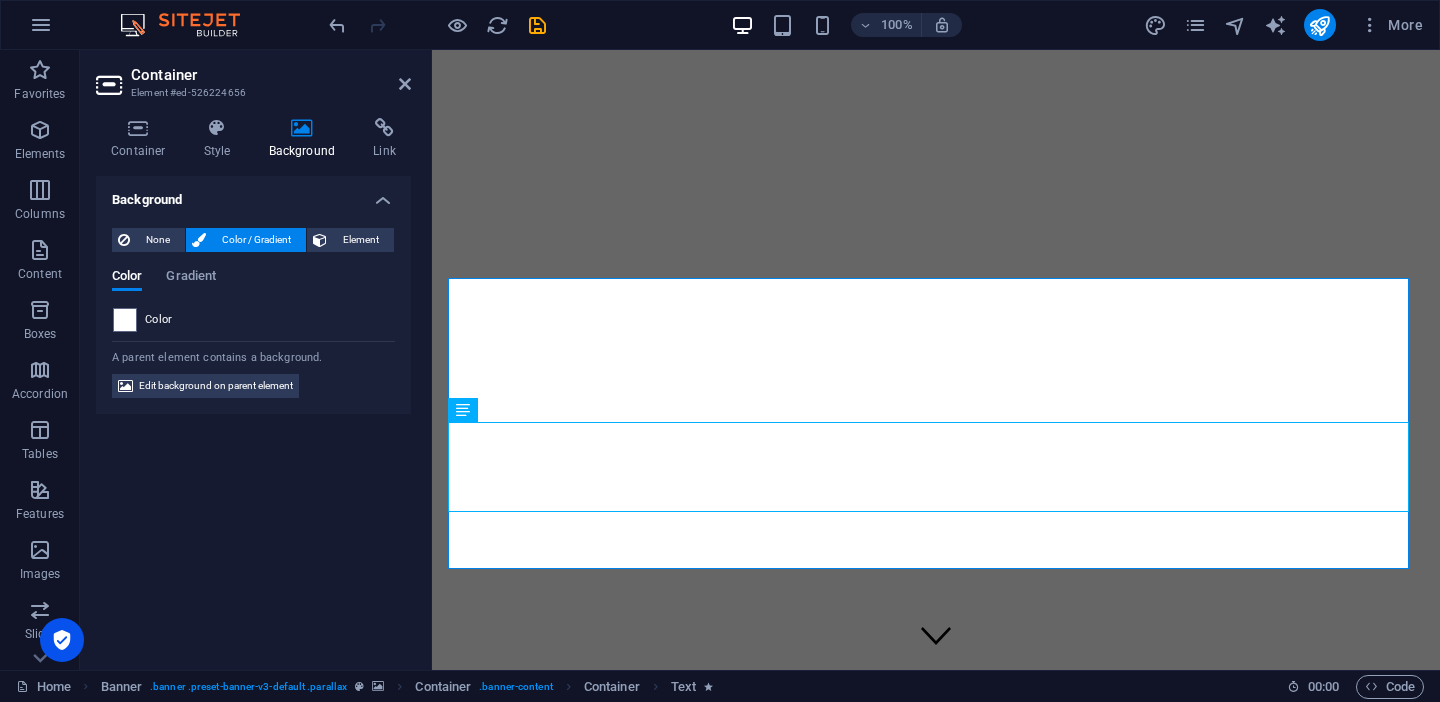 click on "Color" at bounding box center [159, 320] 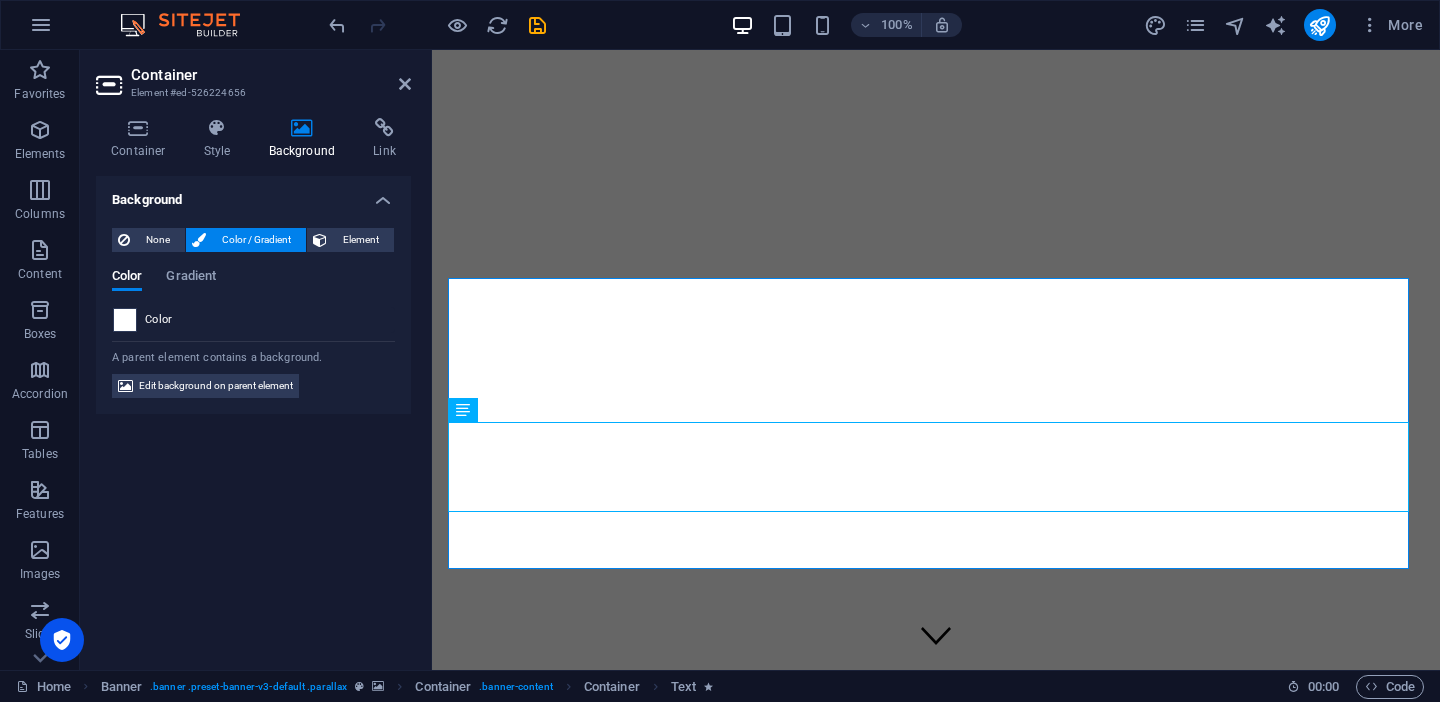 click at bounding box center [125, 320] 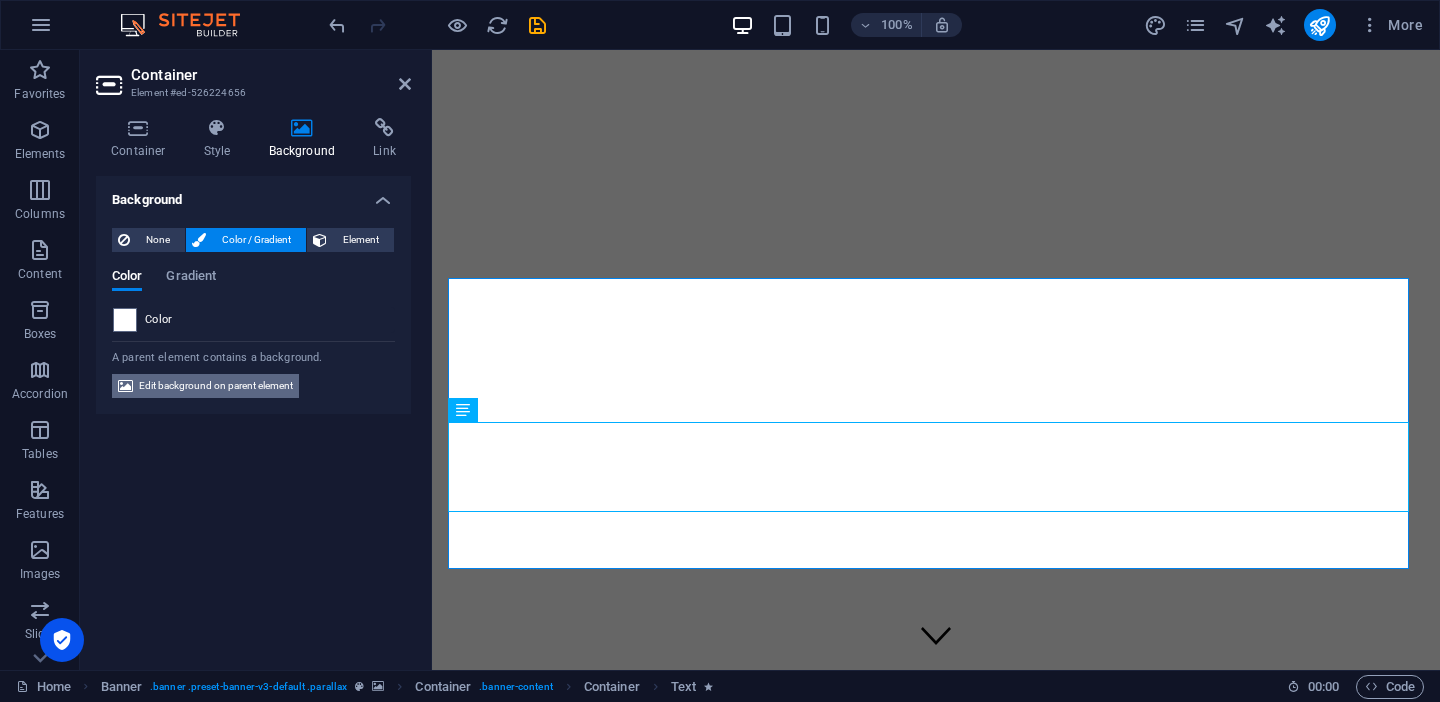 click on "Edit background on parent element" at bounding box center [216, 386] 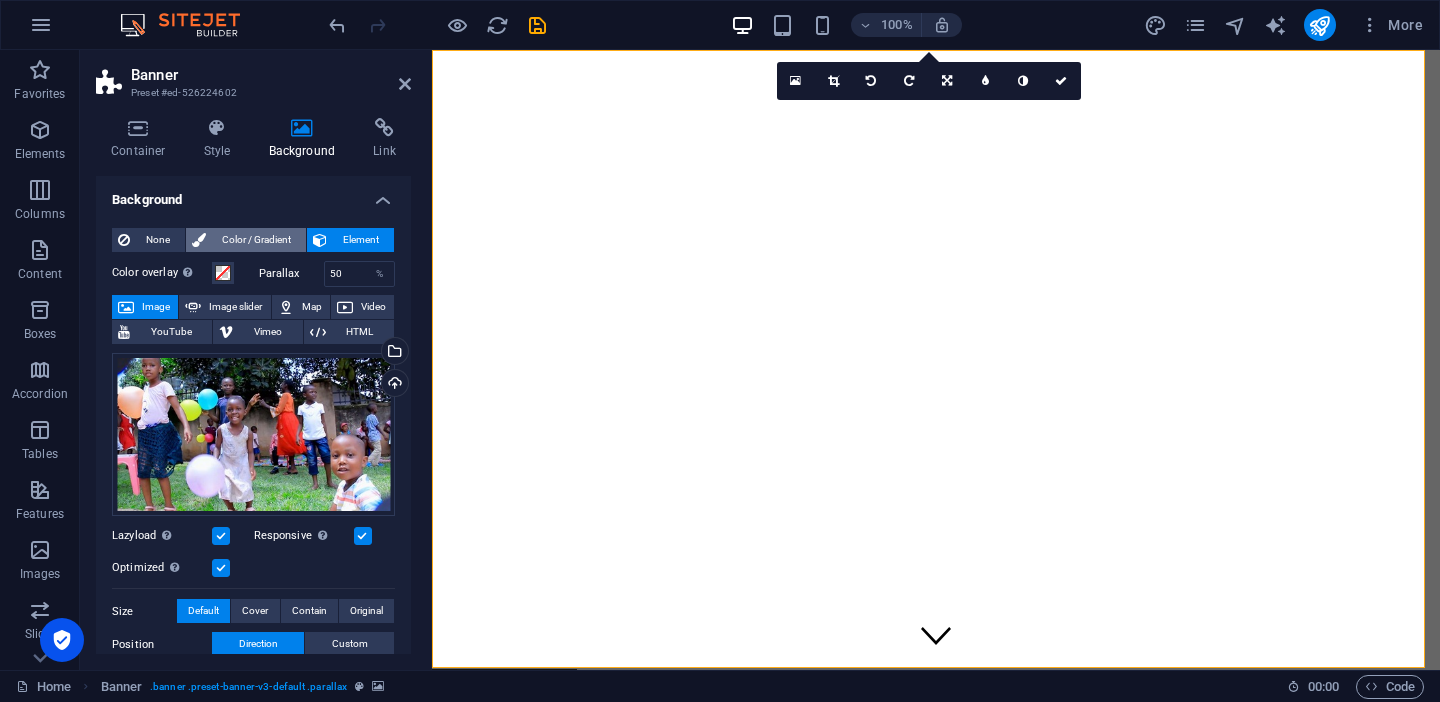 click on "Color / Gradient" at bounding box center [256, 240] 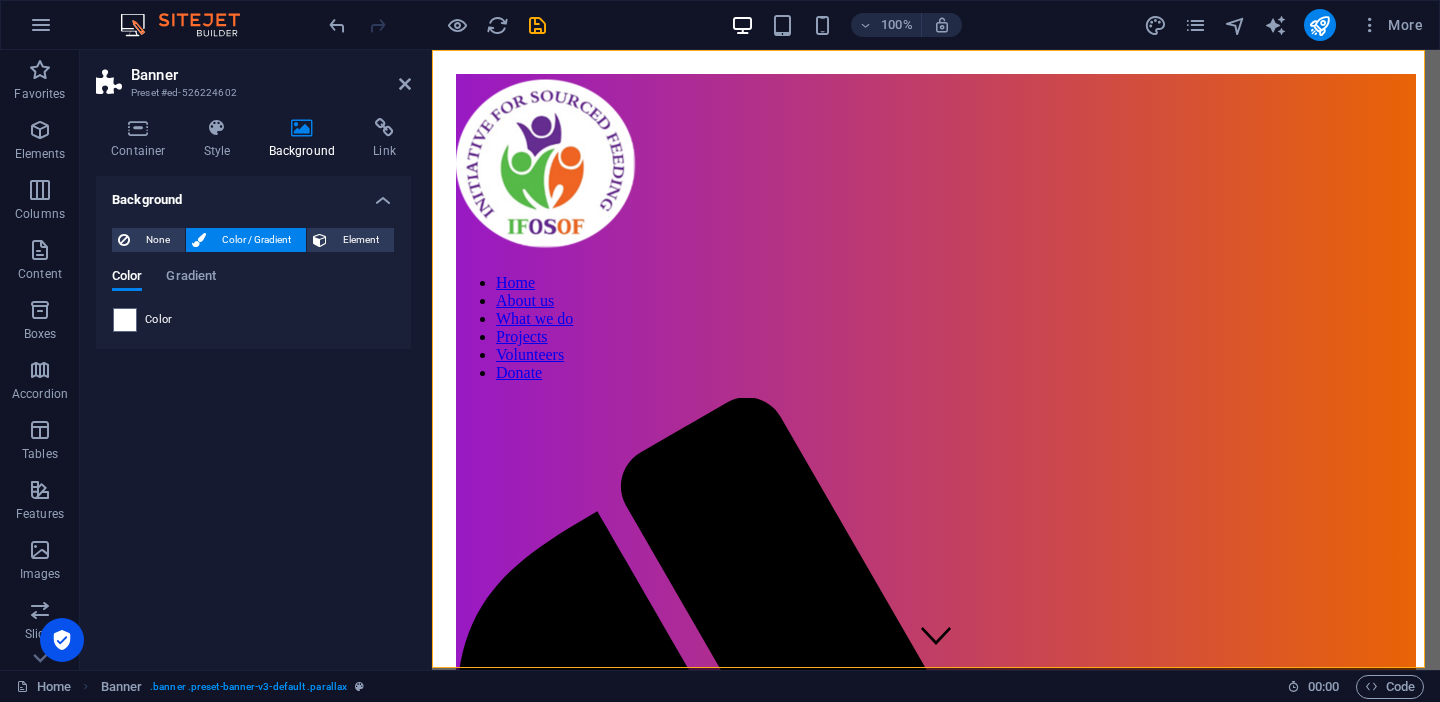 click on "Color" at bounding box center [159, 320] 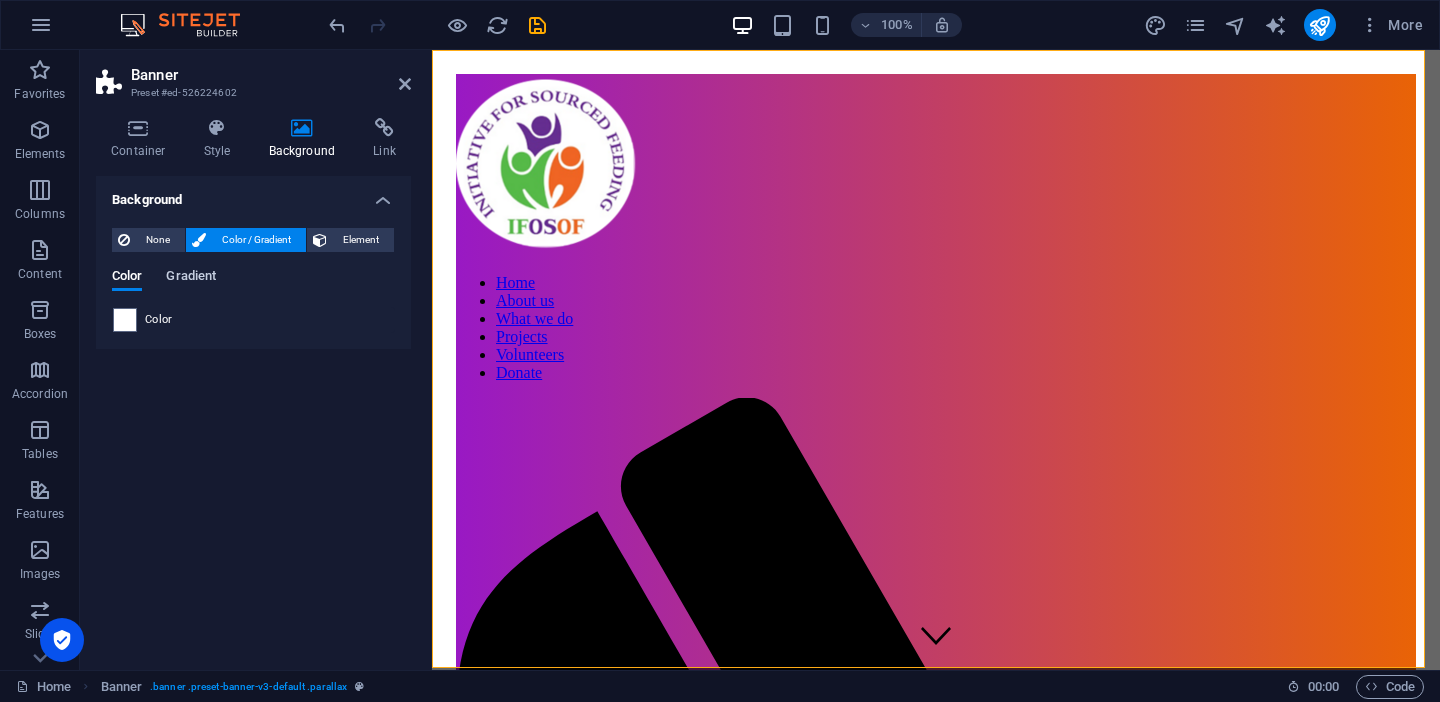 click on "Gradient" at bounding box center [191, 278] 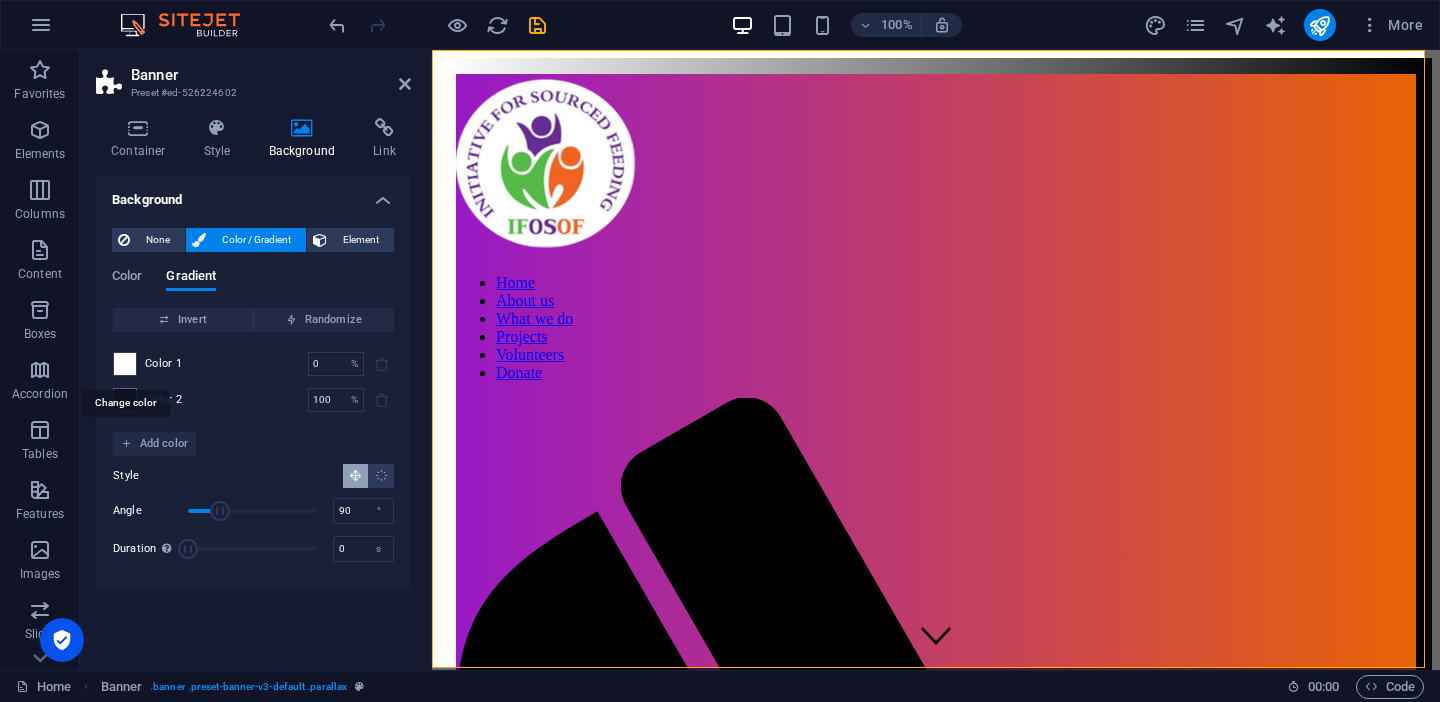 click at bounding box center [125, 364] 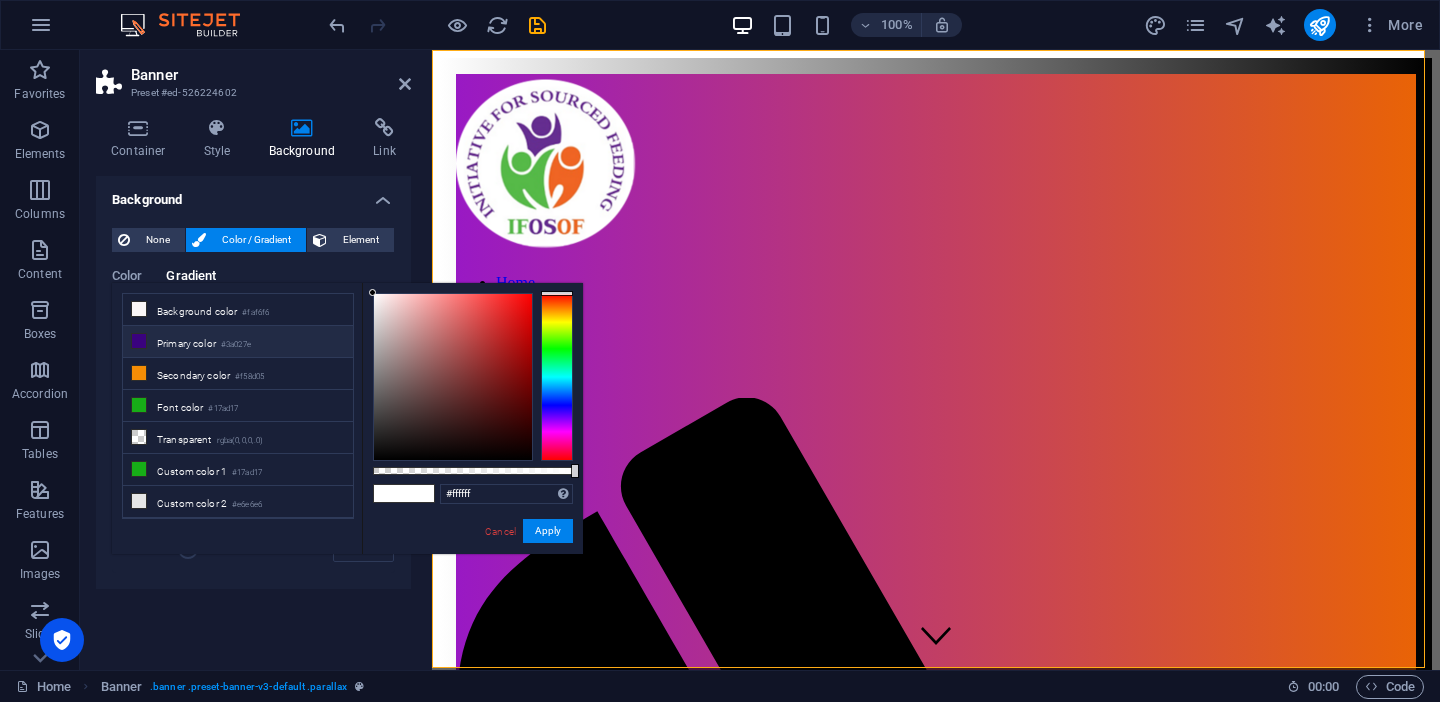click at bounding box center (139, 341) 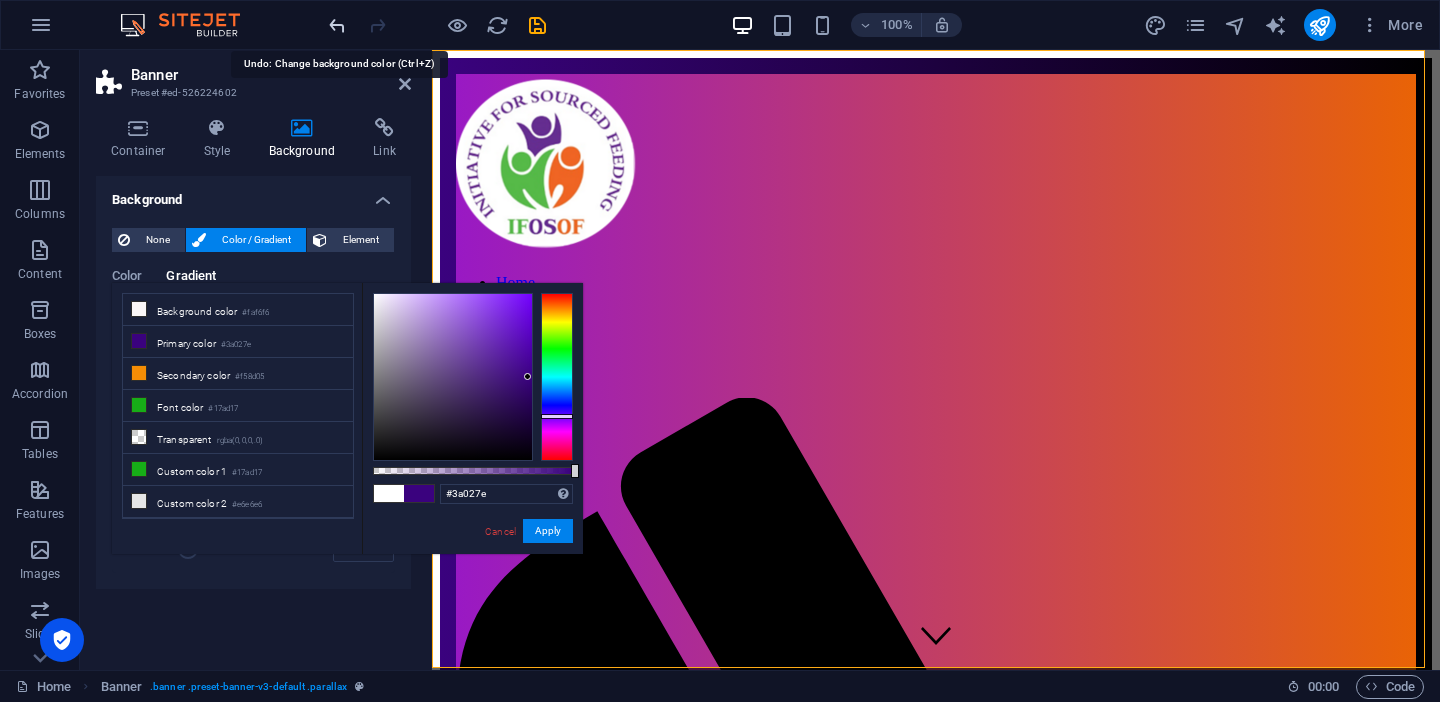 click at bounding box center [337, 25] 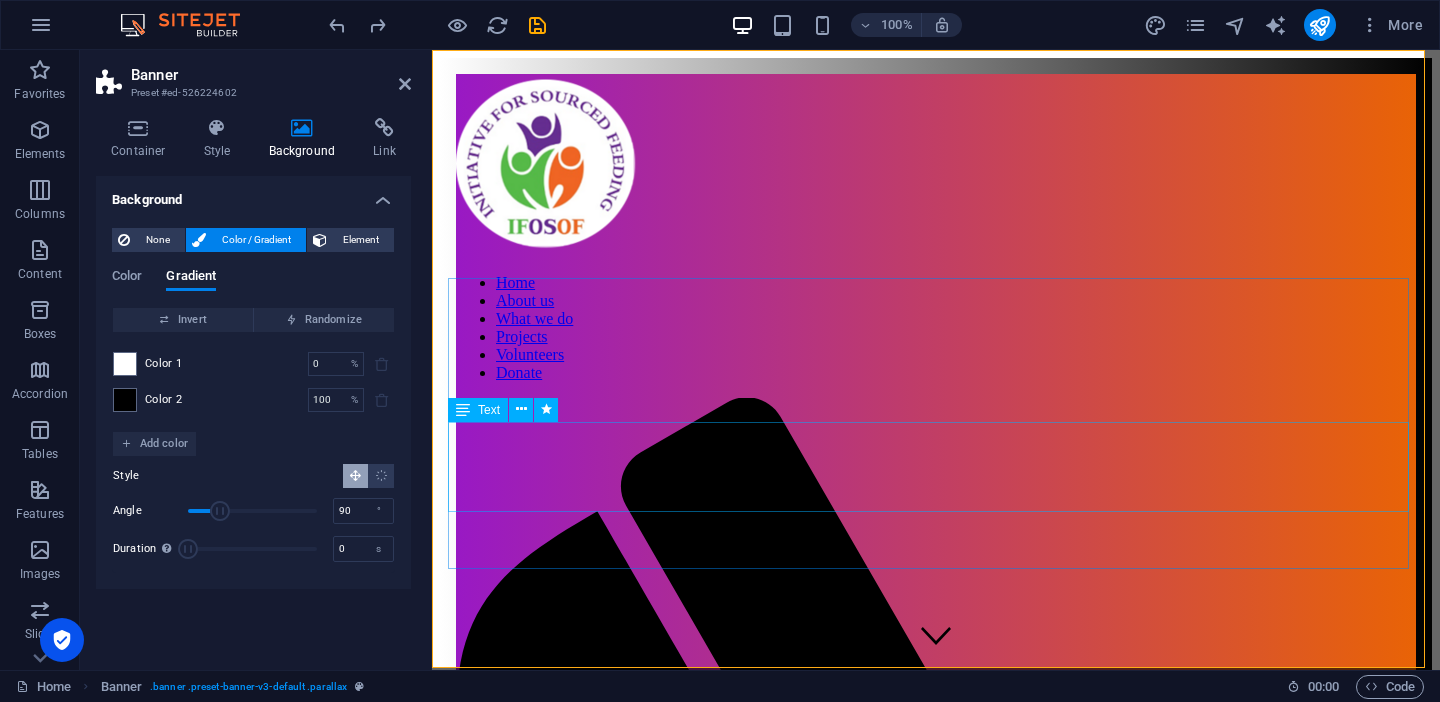 click on "As we work  to create light for others, we naturally create our own way. Let's build a better world together!" at bounding box center [936, 1806] 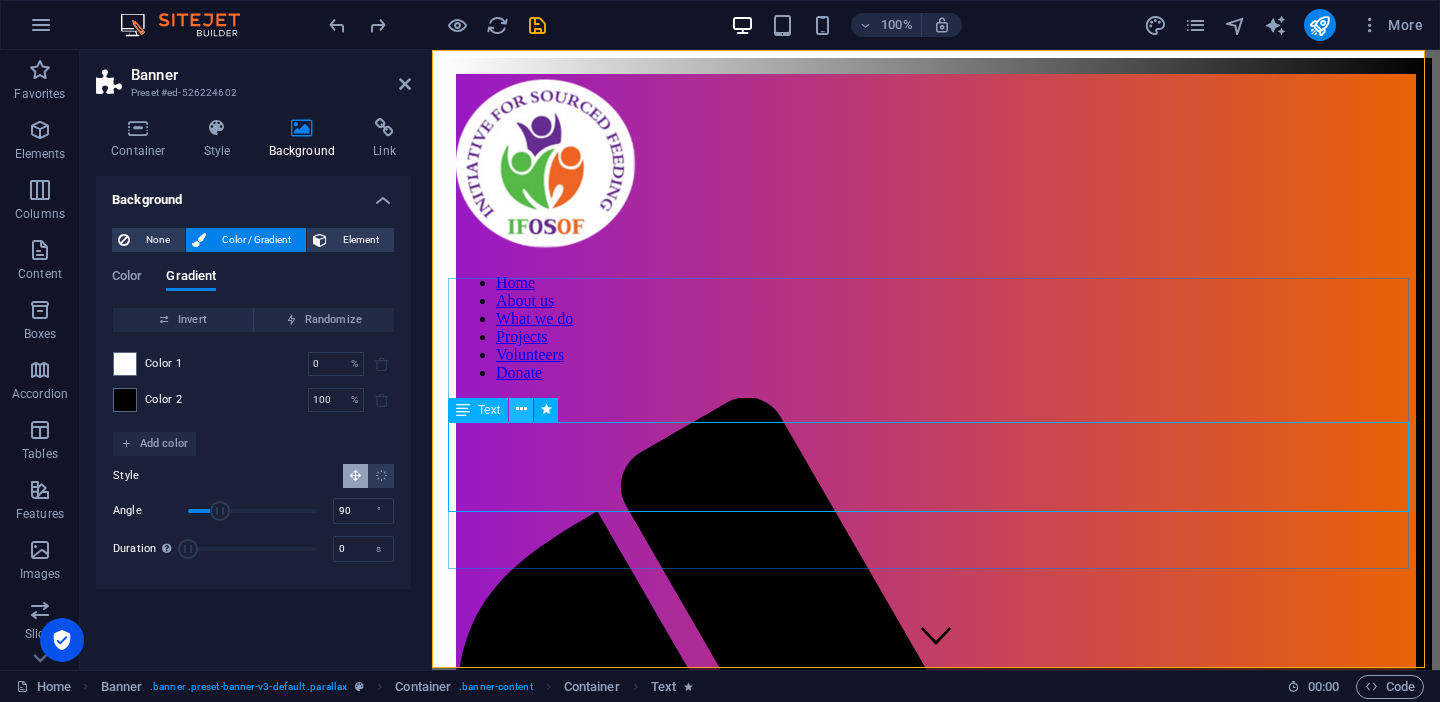 click at bounding box center [521, 409] 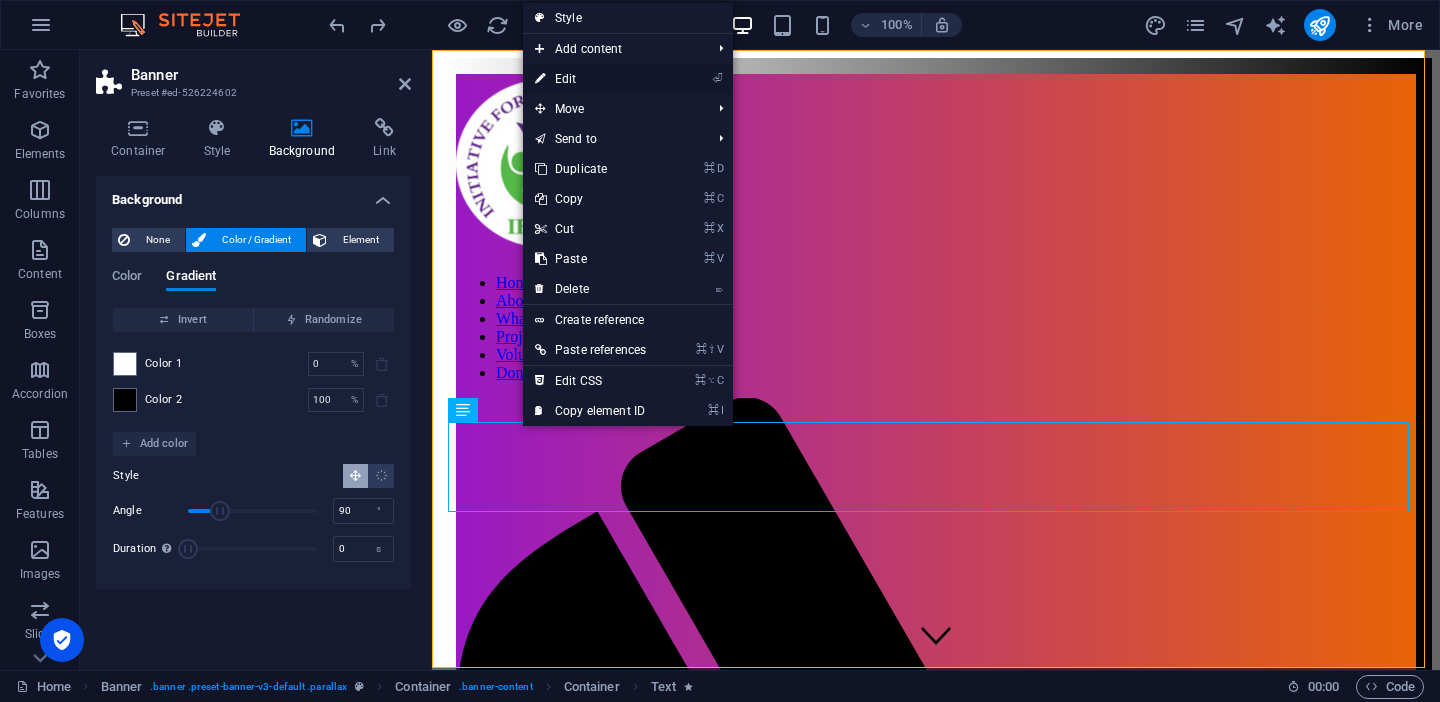 click on "⏎  Edit" at bounding box center (590, 79) 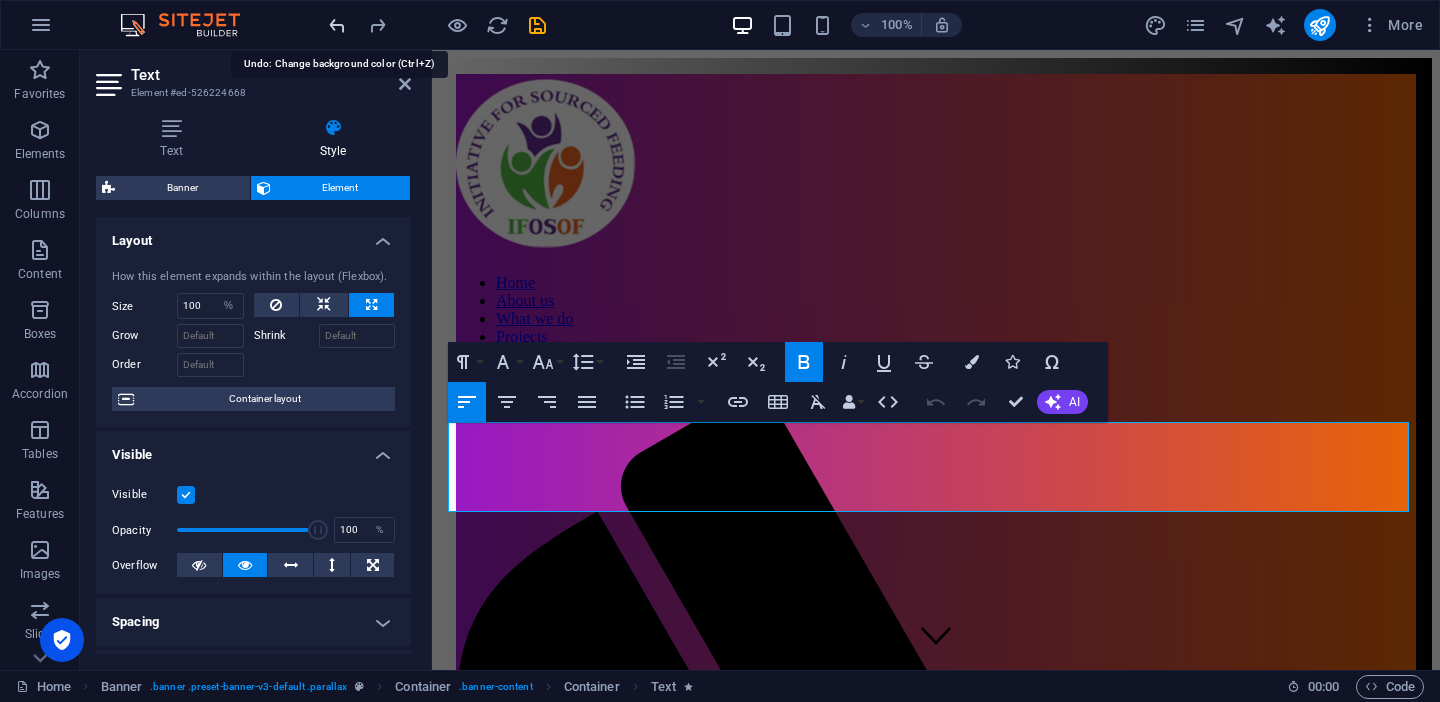 click at bounding box center (337, 25) 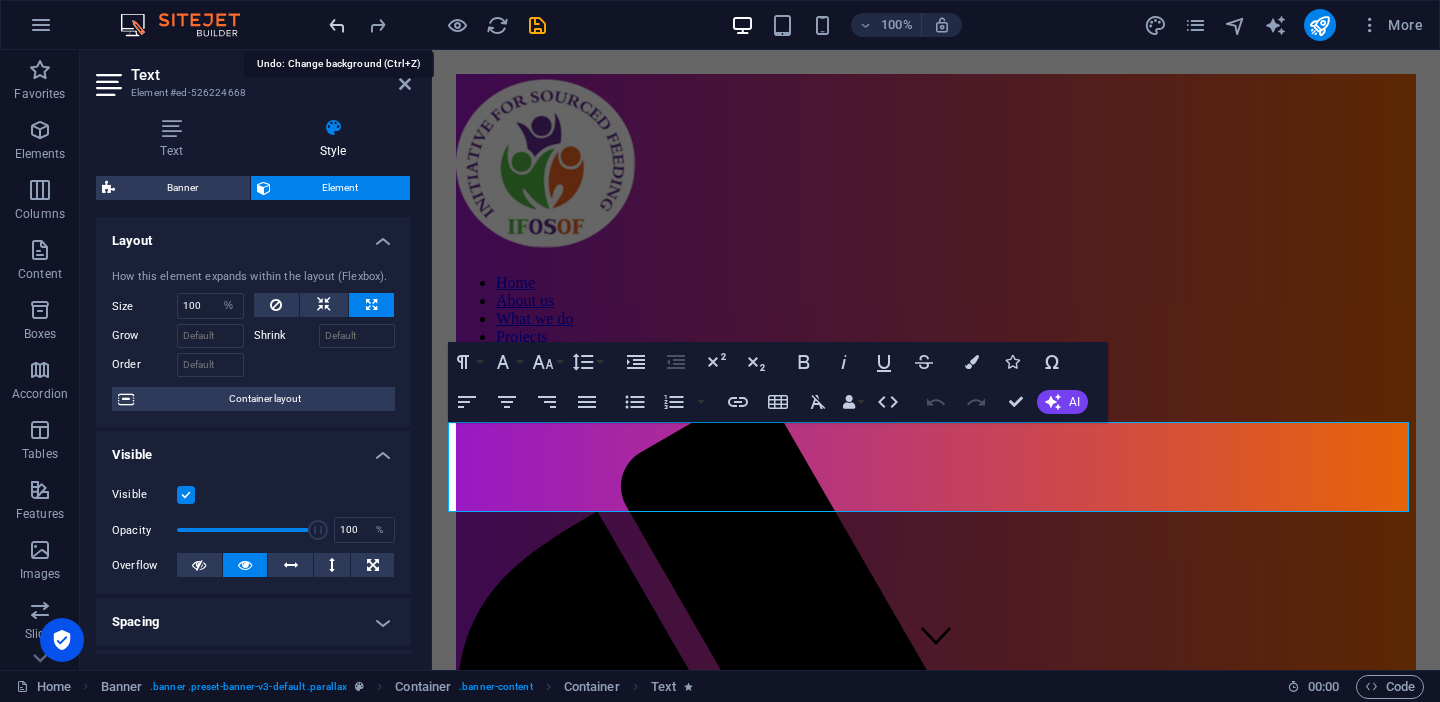 click at bounding box center [337, 25] 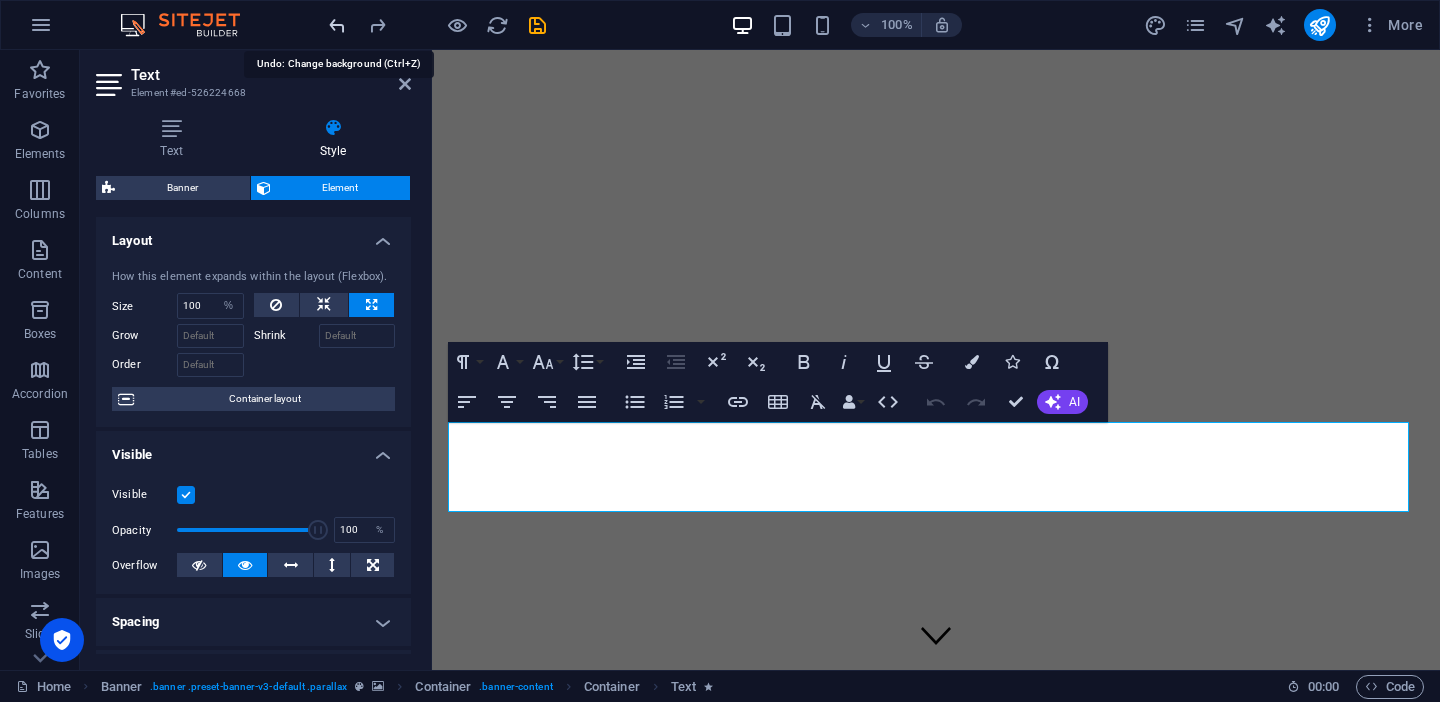 click at bounding box center [337, 25] 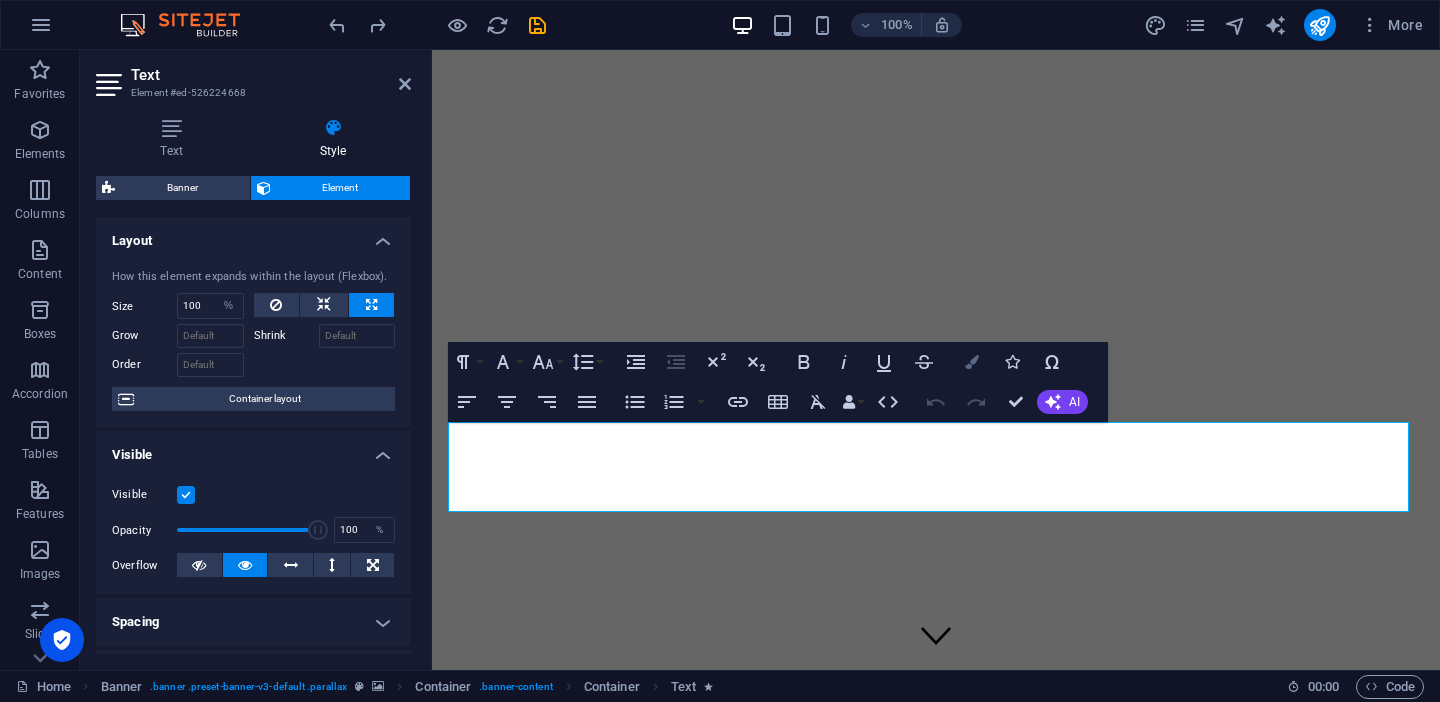 click on "Colors" at bounding box center (972, 362) 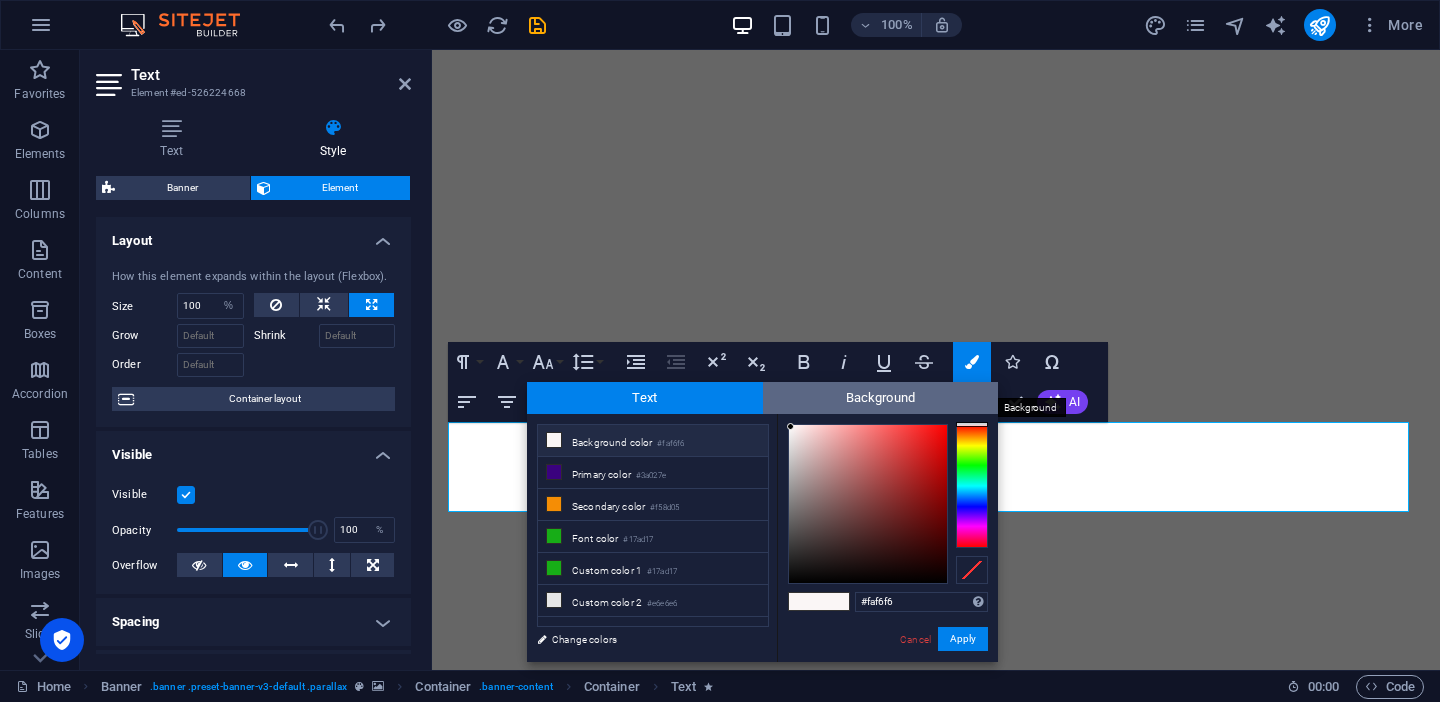 click on "Background" at bounding box center (881, 398) 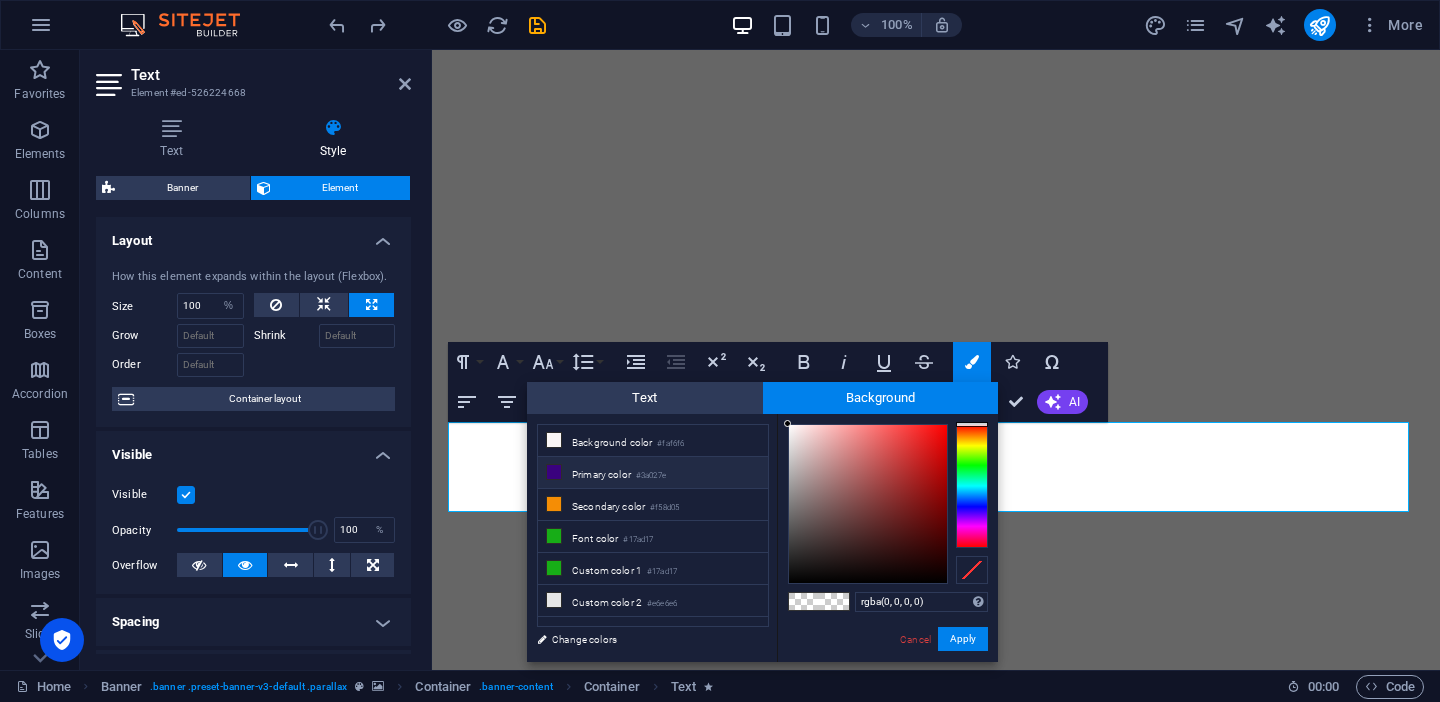 click on "Primary color
#3a027e" at bounding box center (653, 473) 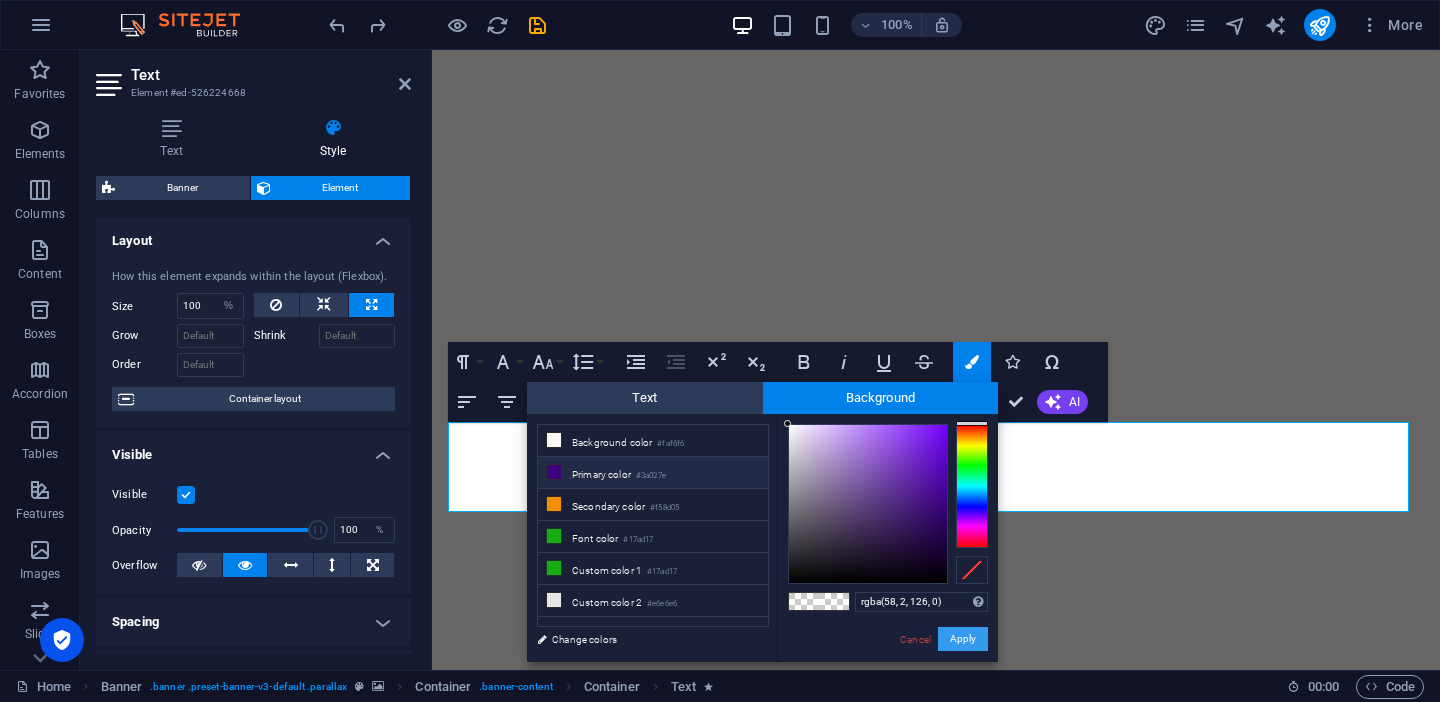 click on "Apply" at bounding box center [963, 639] 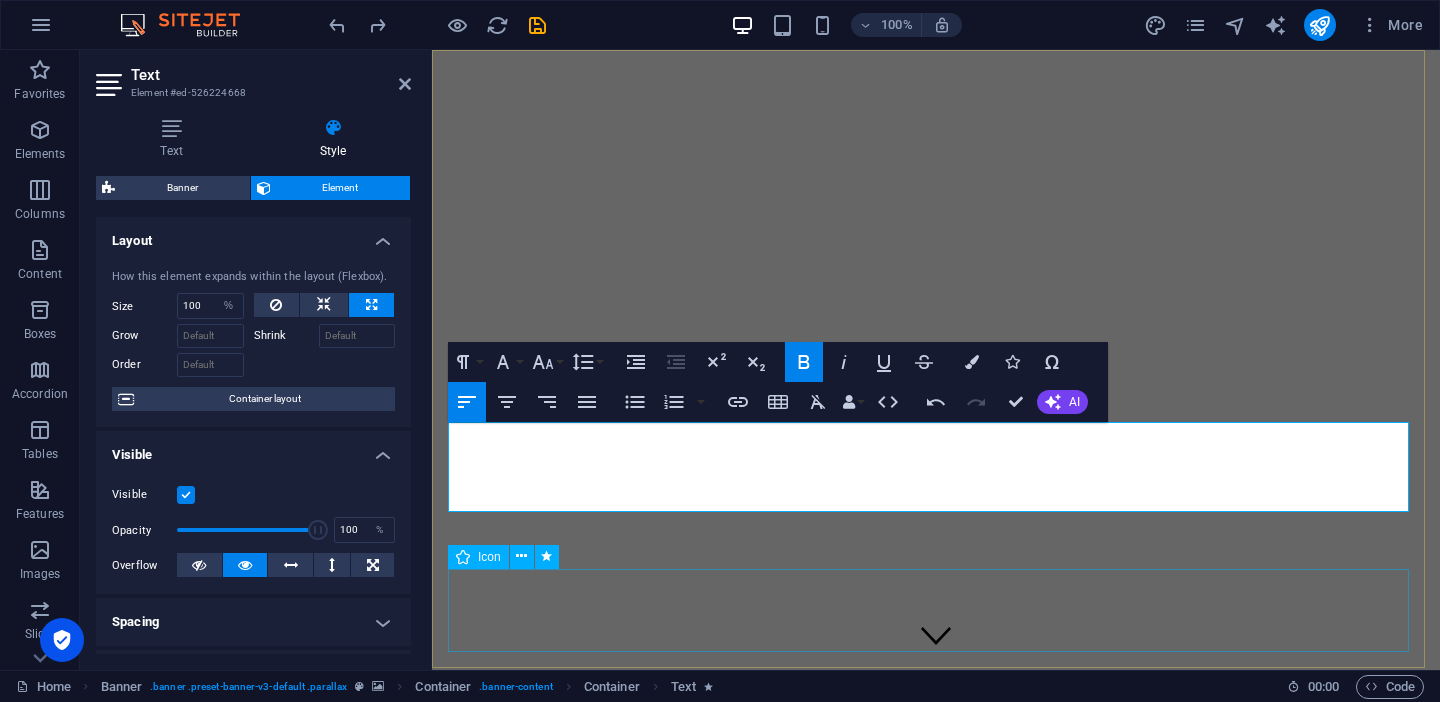 click at bounding box center (936, 2551) 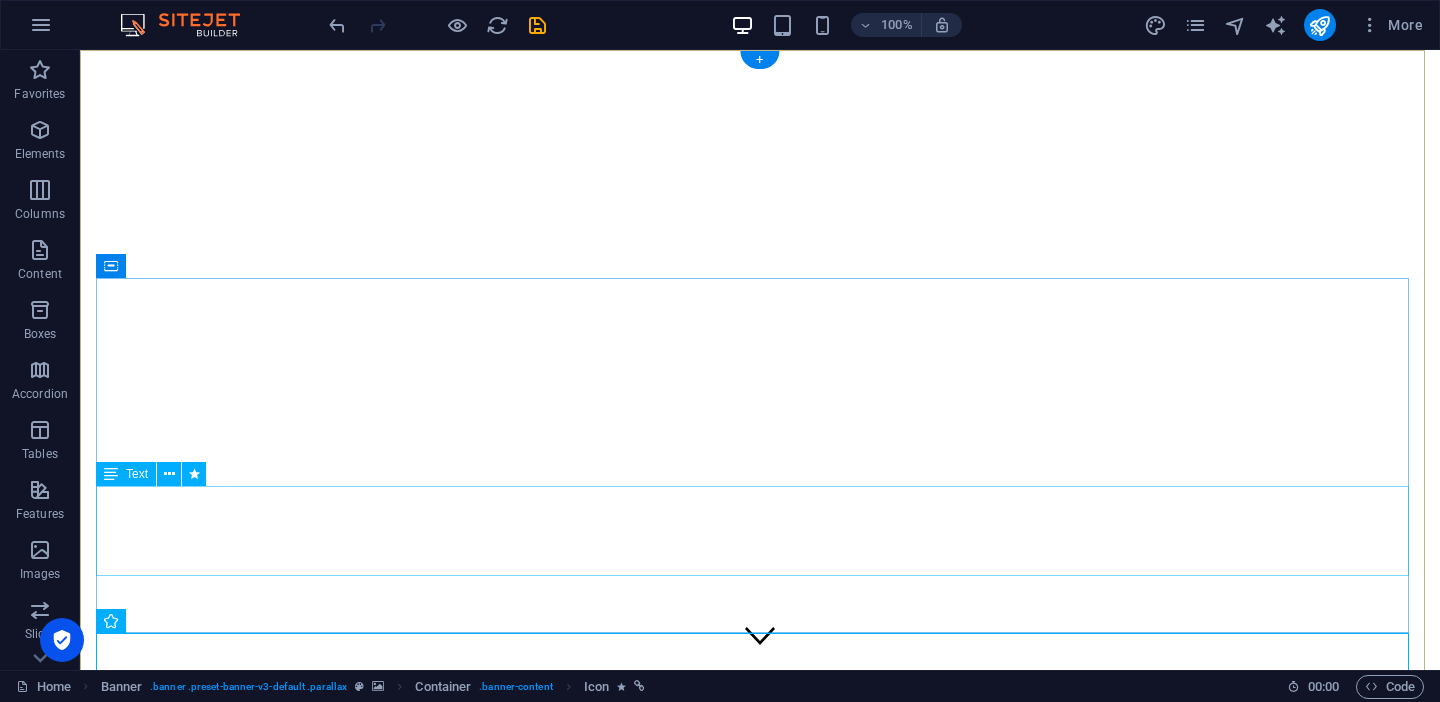 click on "As we work  to create light for others, we naturally create our own way. Let's build a better world together!" at bounding box center (760, 2925) 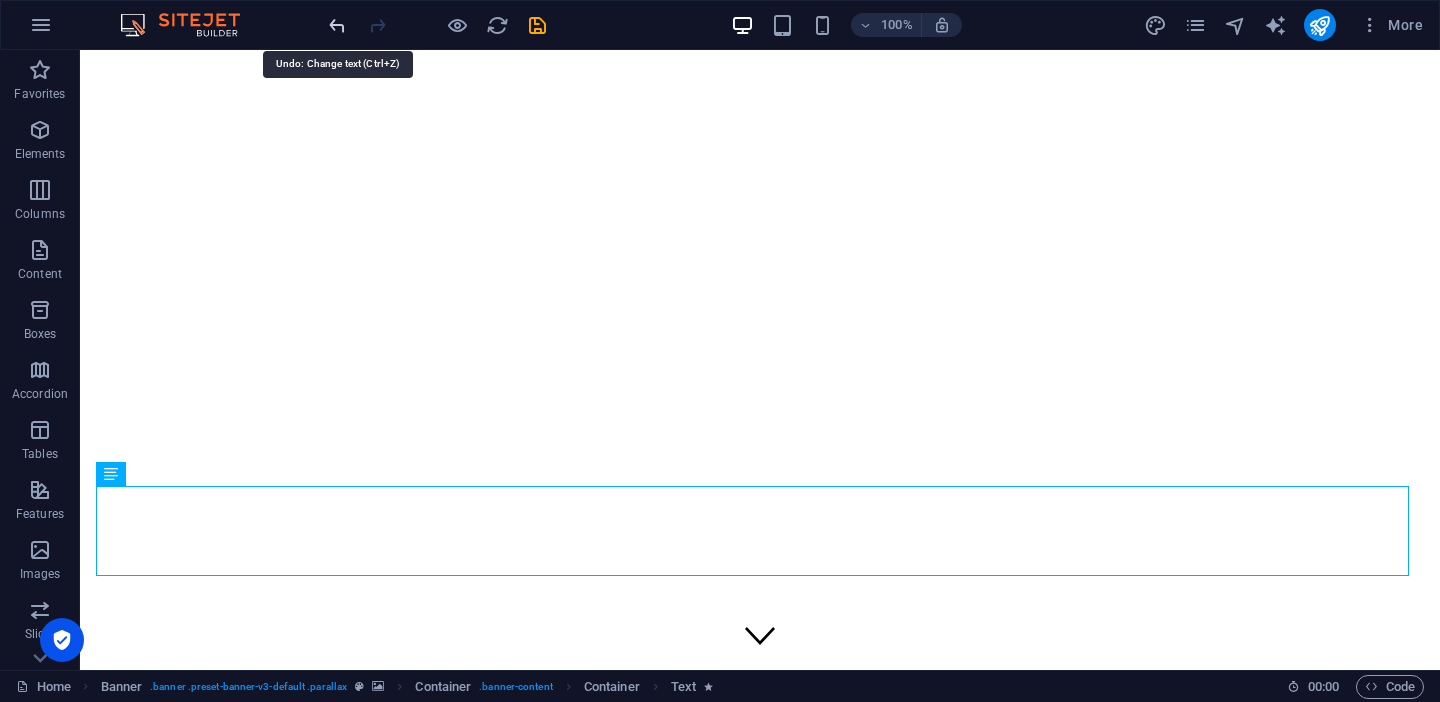 click at bounding box center [337, 25] 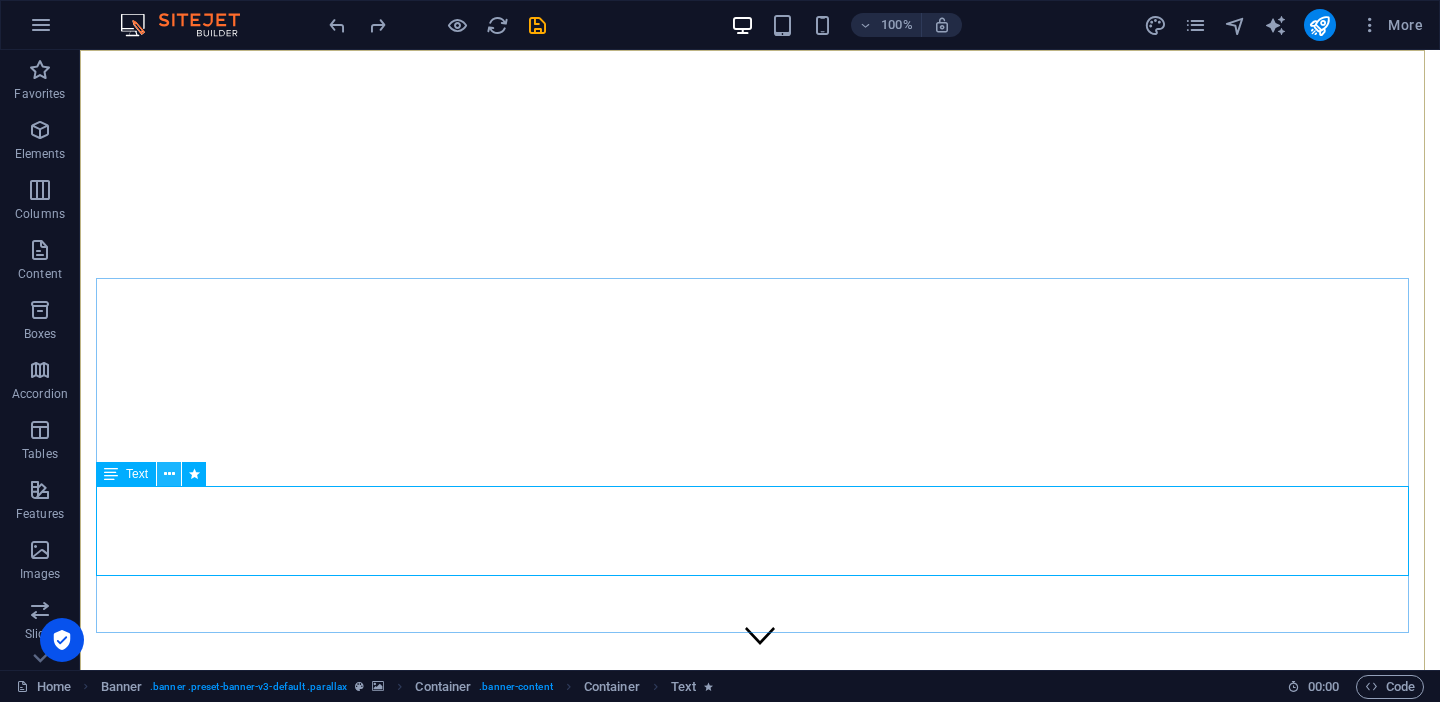 click at bounding box center [169, 474] 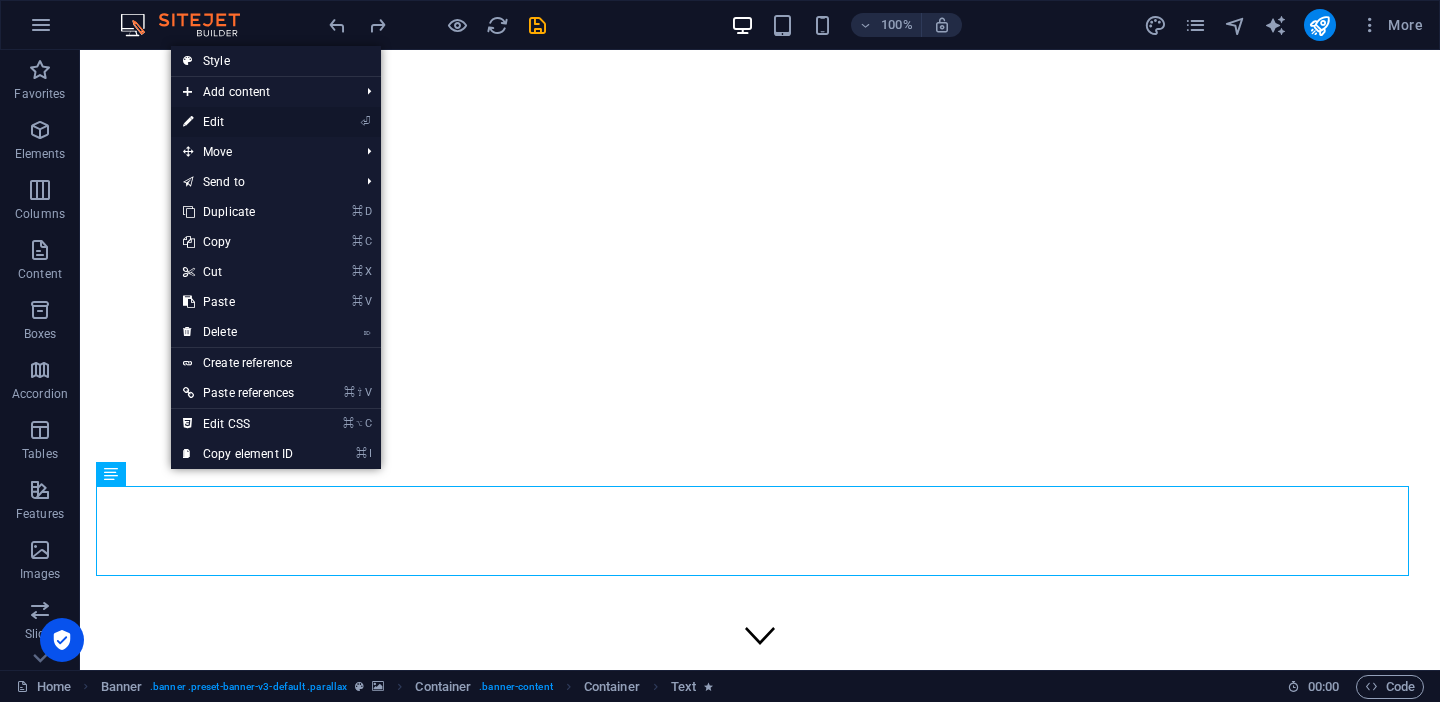 click on "⏎  Edit" at bounding box center [238, 122] 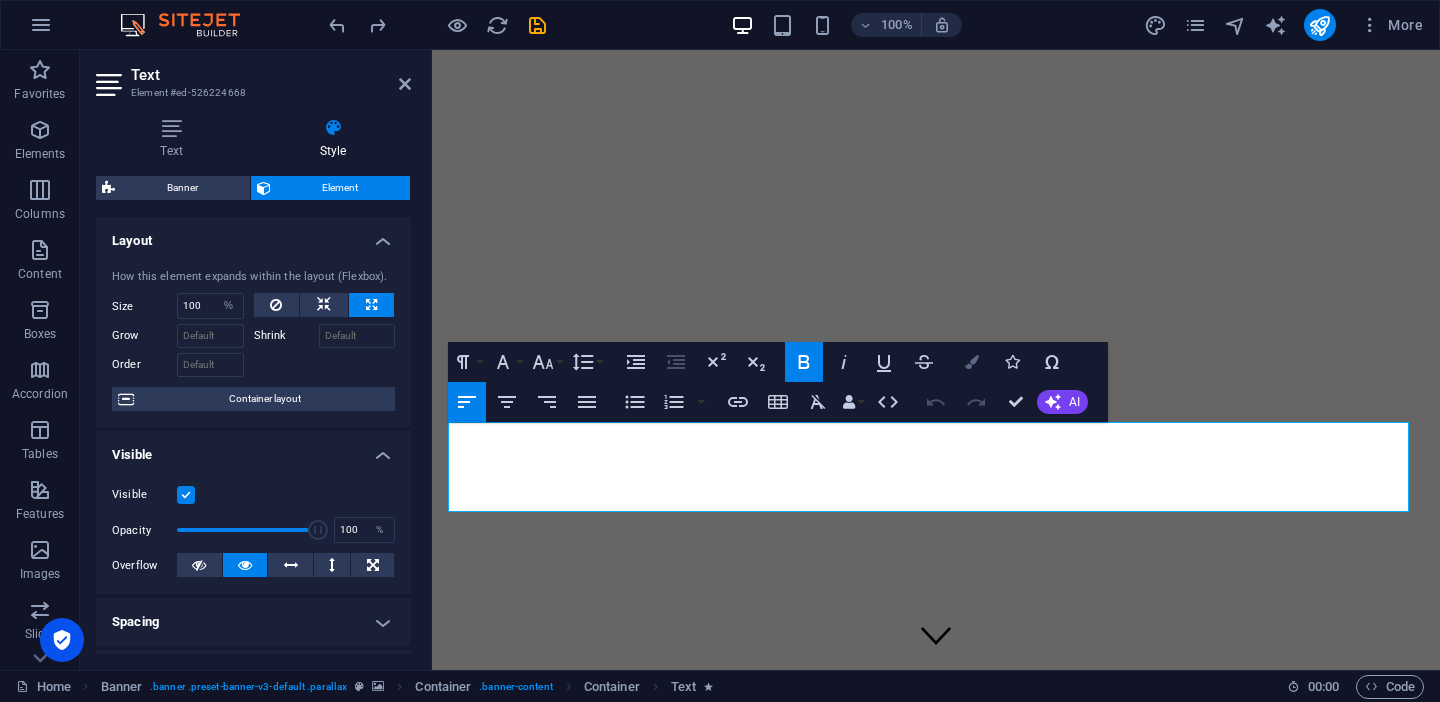 click on "Colors" at bounding box center [972, 362] 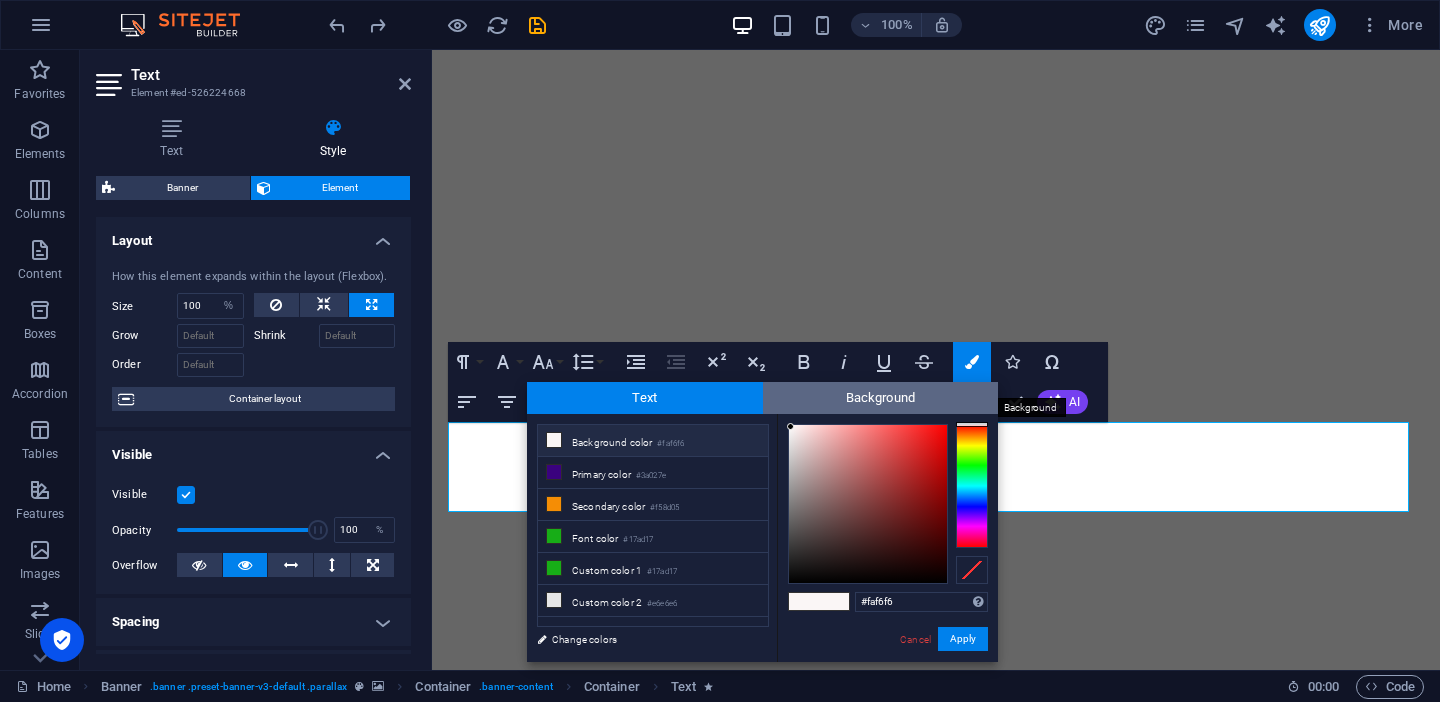 click on "Background" at bounding box center [881, 398] 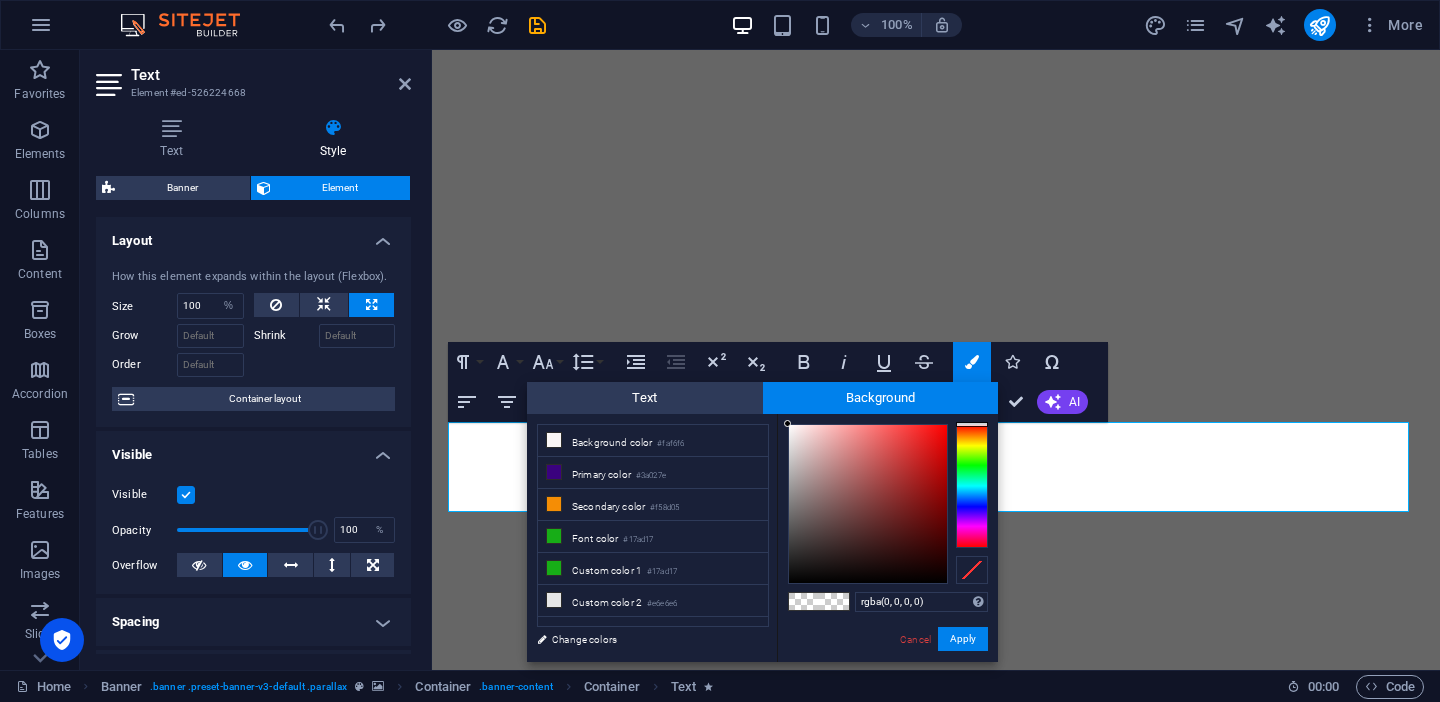 click at bounding box center (834, 601) 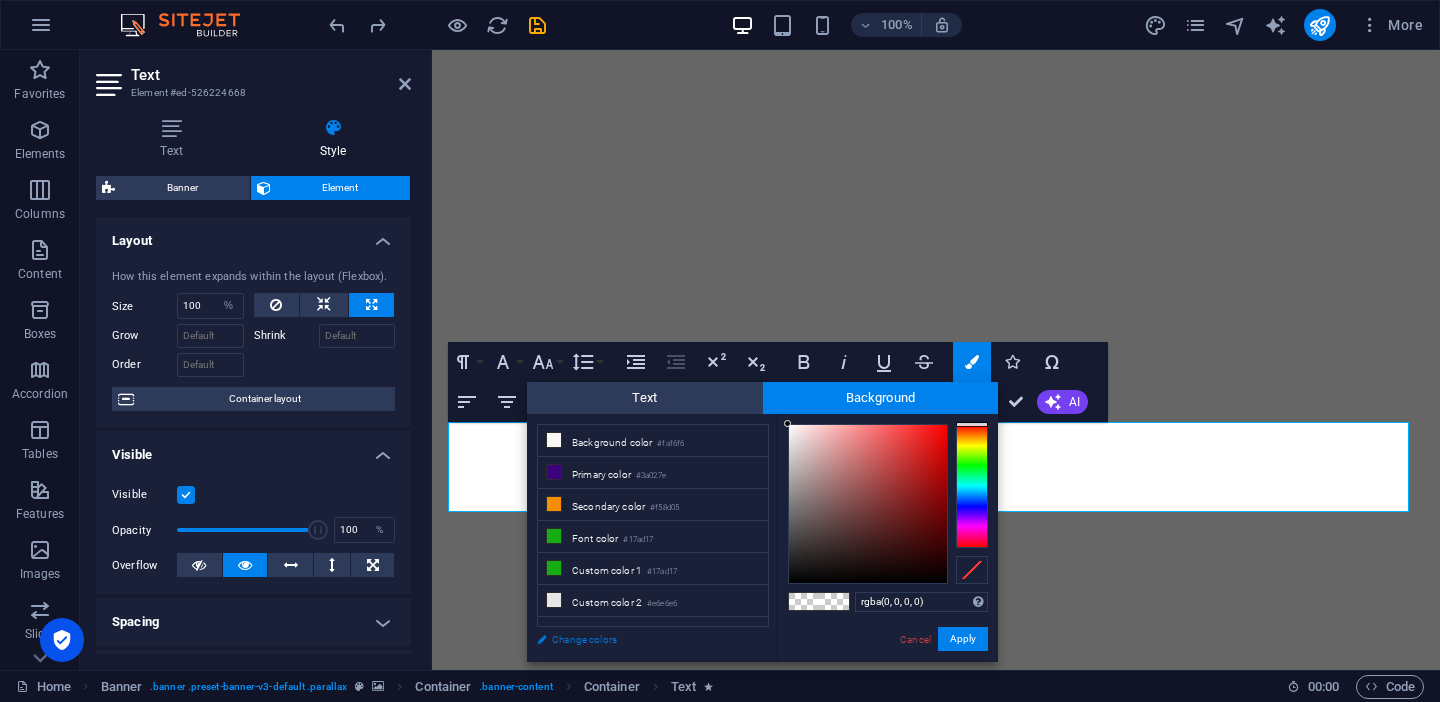 click on "Change colors" at bounding box center (643, 639) 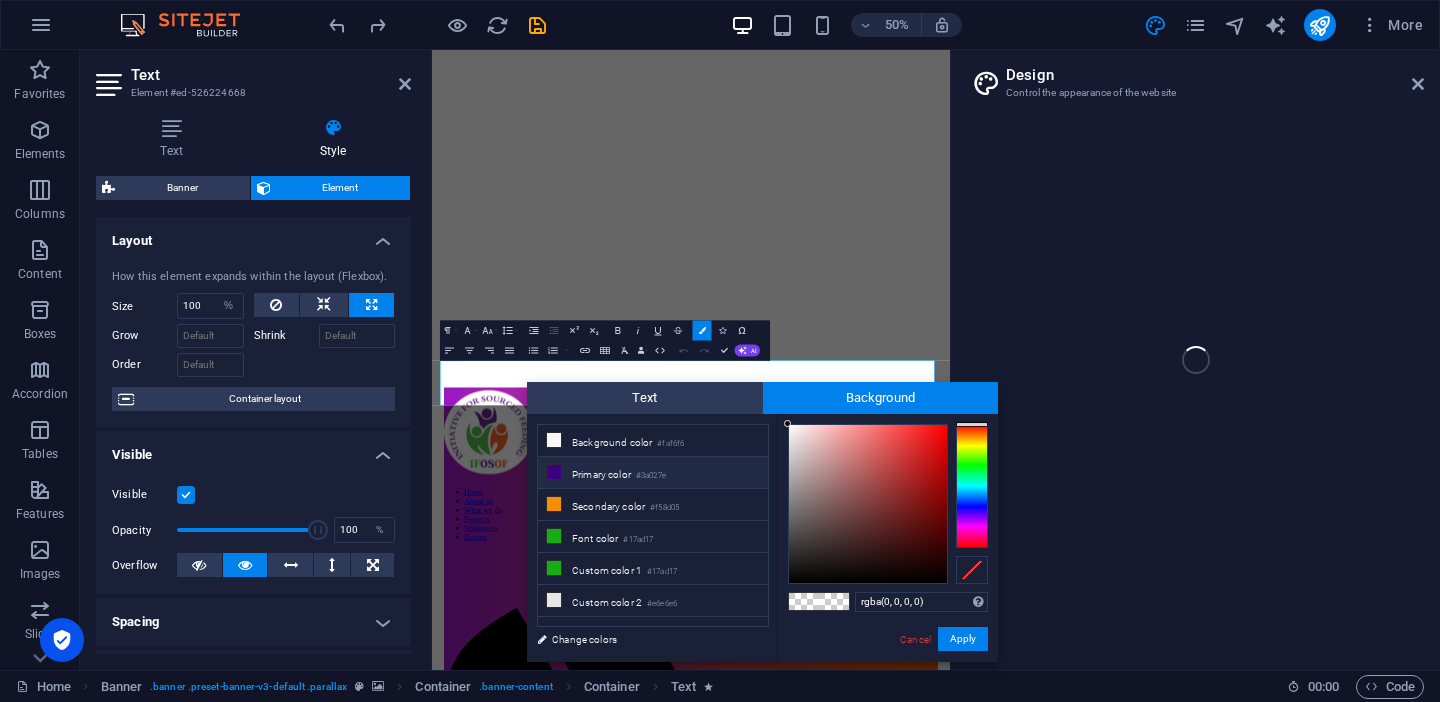 click on "Primary color
#3a027e" at bounding box center [653, 473] 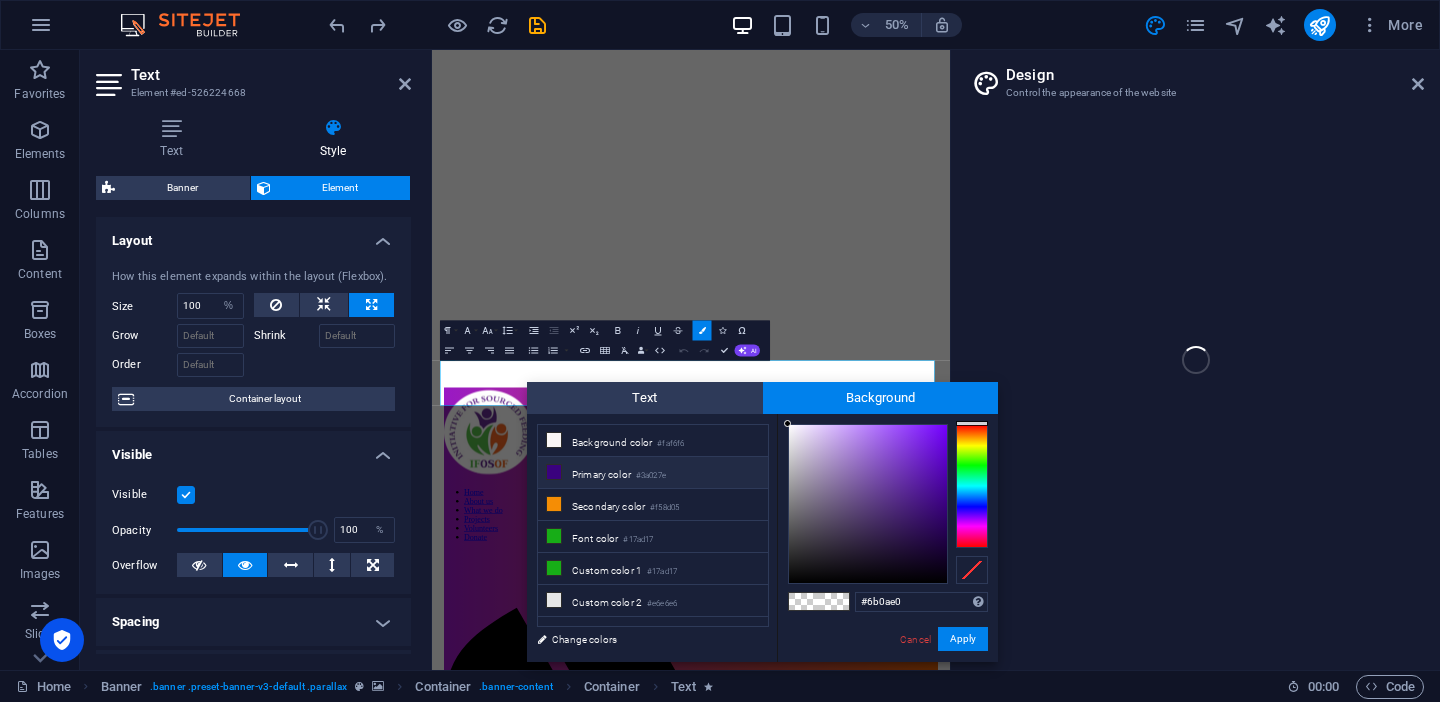 click at bounding box center [868, 504] 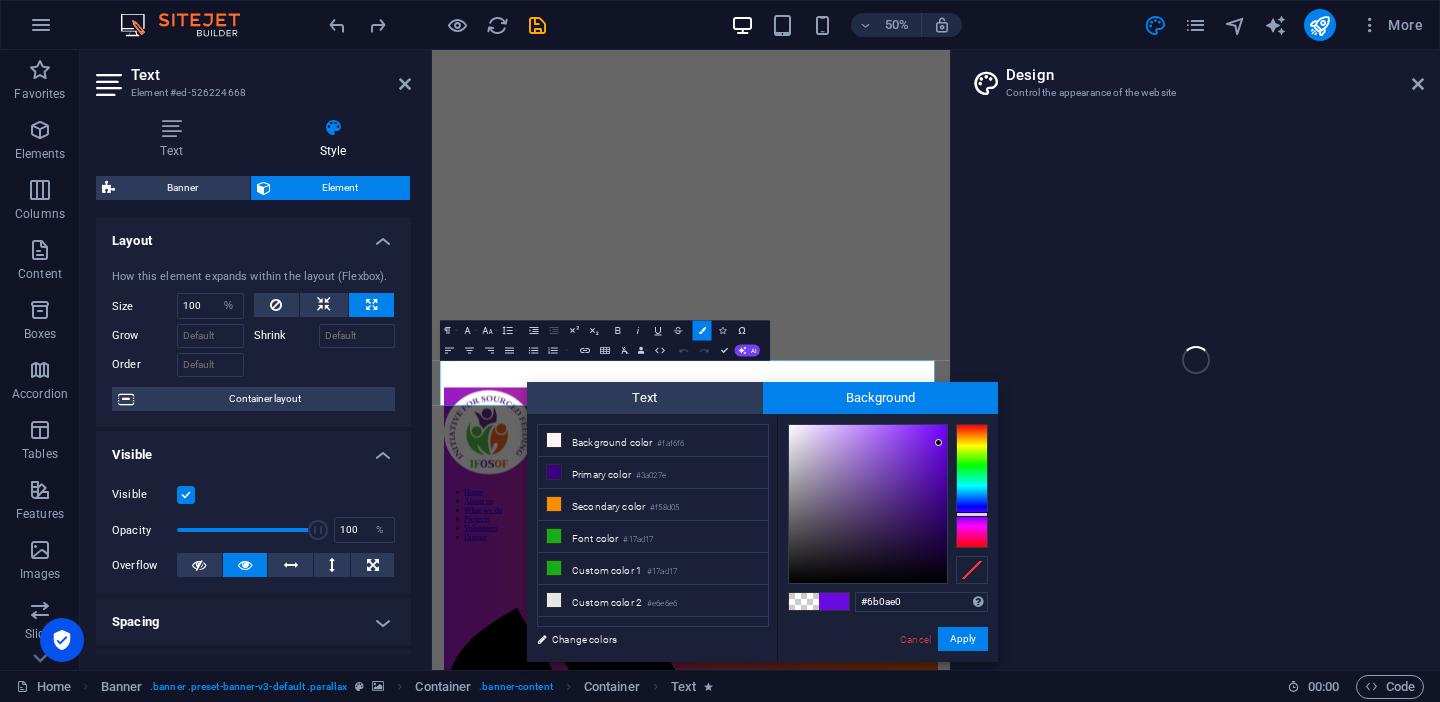 type on "#32016e" 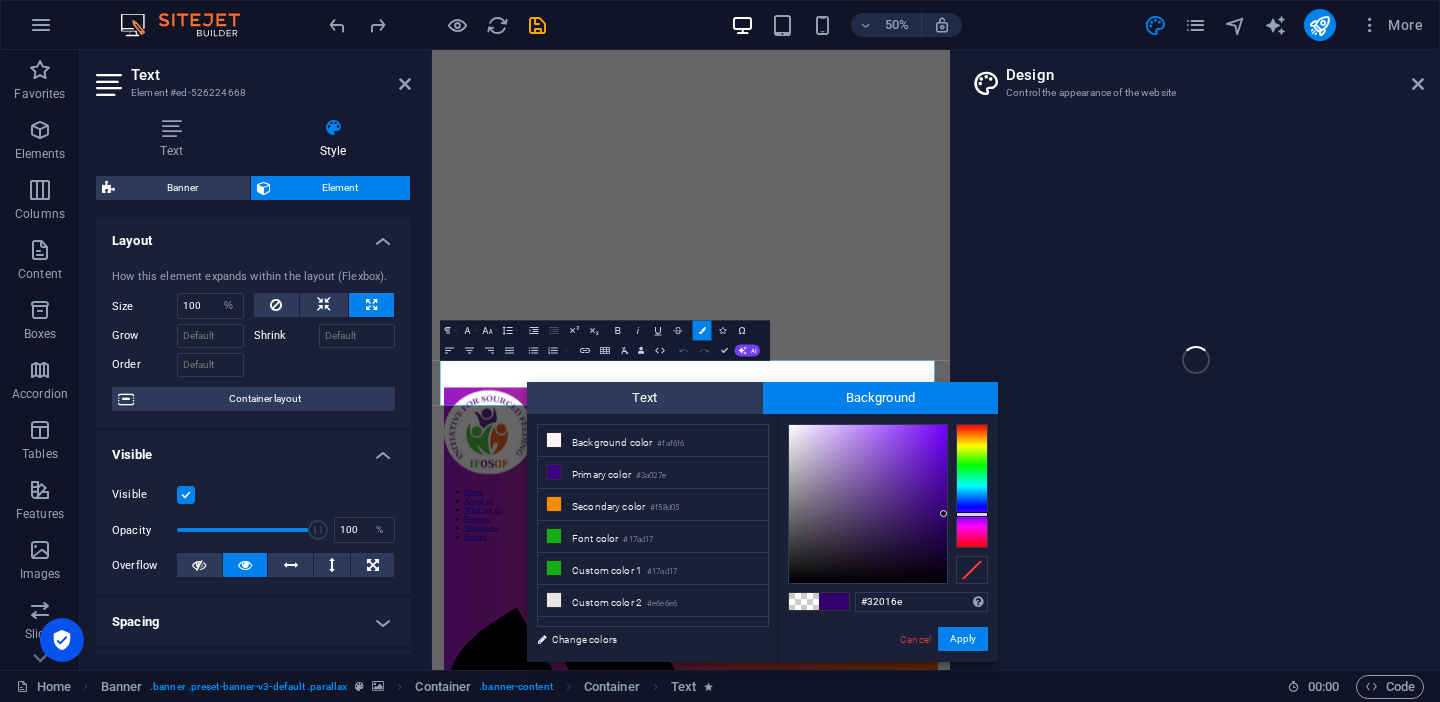 click at bounding box center (868, 504) 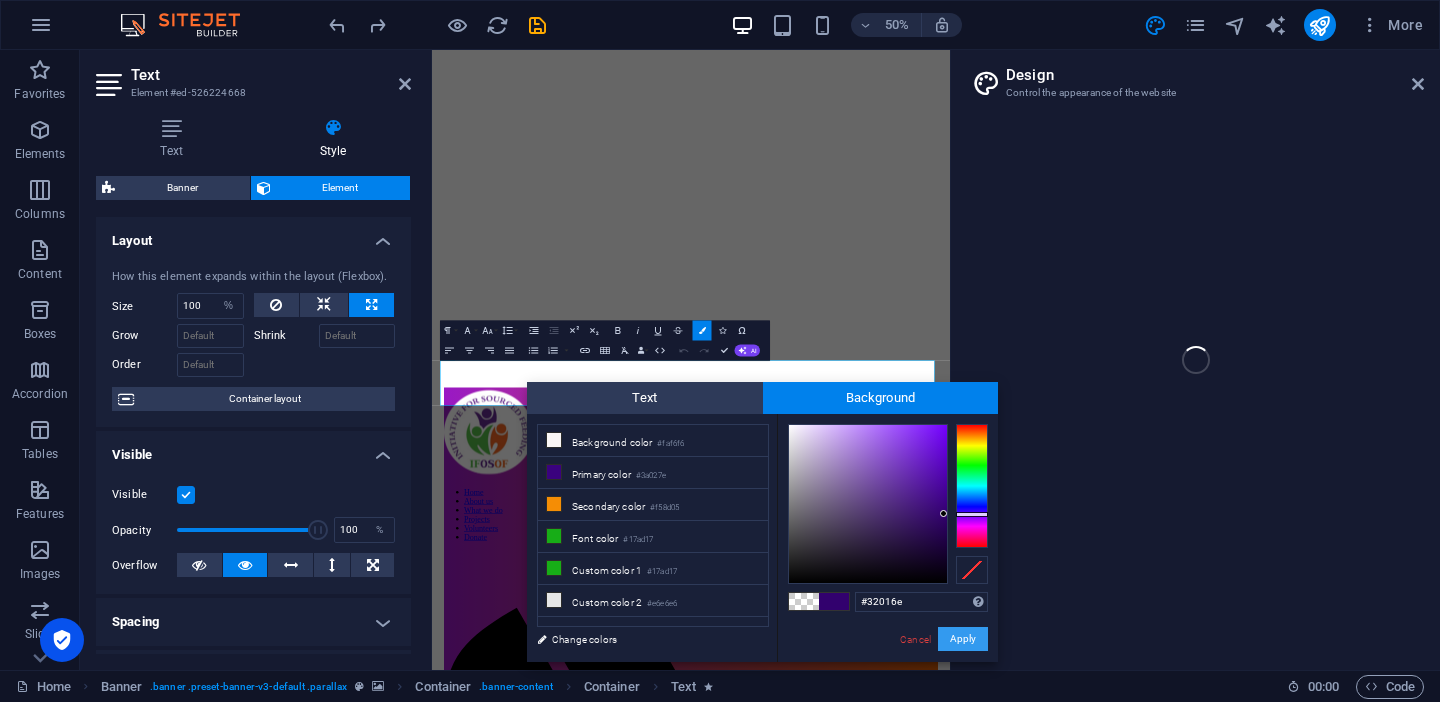 click on "Apply" at bounding box center [963, 639] 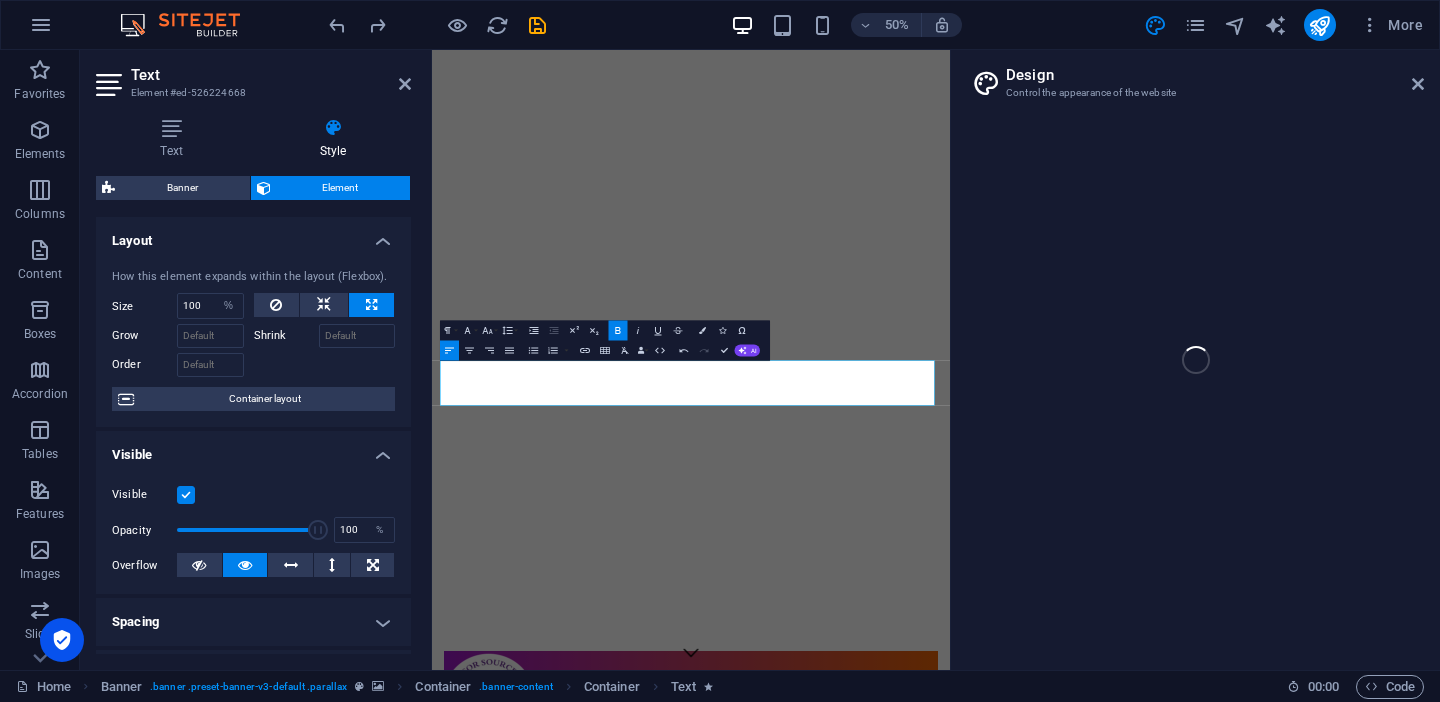 click on "Home (en) Favorites Elements Columns Content Boxes Accordion Tables Features Images Slider Header Footer Forms Marketing Collections Text Element #ed-526224668 Text Style Text Add, edit, and format text directly on the website. Default colors and font sizes are defined in Design. Edit design Alignment Left aligned Centered Right aligned Banner Element Layout How this element expands within the layout (Flexbox). Size 100 Default auto px % 1/1 1/2 1/3 1/4 1/5 1/6 1/7 1/8 1/9 1/10 Grow Shrink Order Container layout Visible Visible Opacity 100 % Overflow Spacing Margin Default auto px % rem vw vh Custom Custom auto px % rem vw vh auto px % rem vw vh auto px % rem vw vh auto px % rem vw vh Padding Default px rem % vh vw Custom Custom px rem % vh vw px rem % vh vw px rem % vh vw px rem % vh vw Border Style              - Width 1 auto px rem % vh vw Custom Custom 1 auto px rem % vh vw 1 auto px rem % vh vw 1 auto px rem % vh vw 1 auto px rem % vh vw  - Color Round corners Default px rem % vh vw Custom px %" at bounding box center (720, 360) 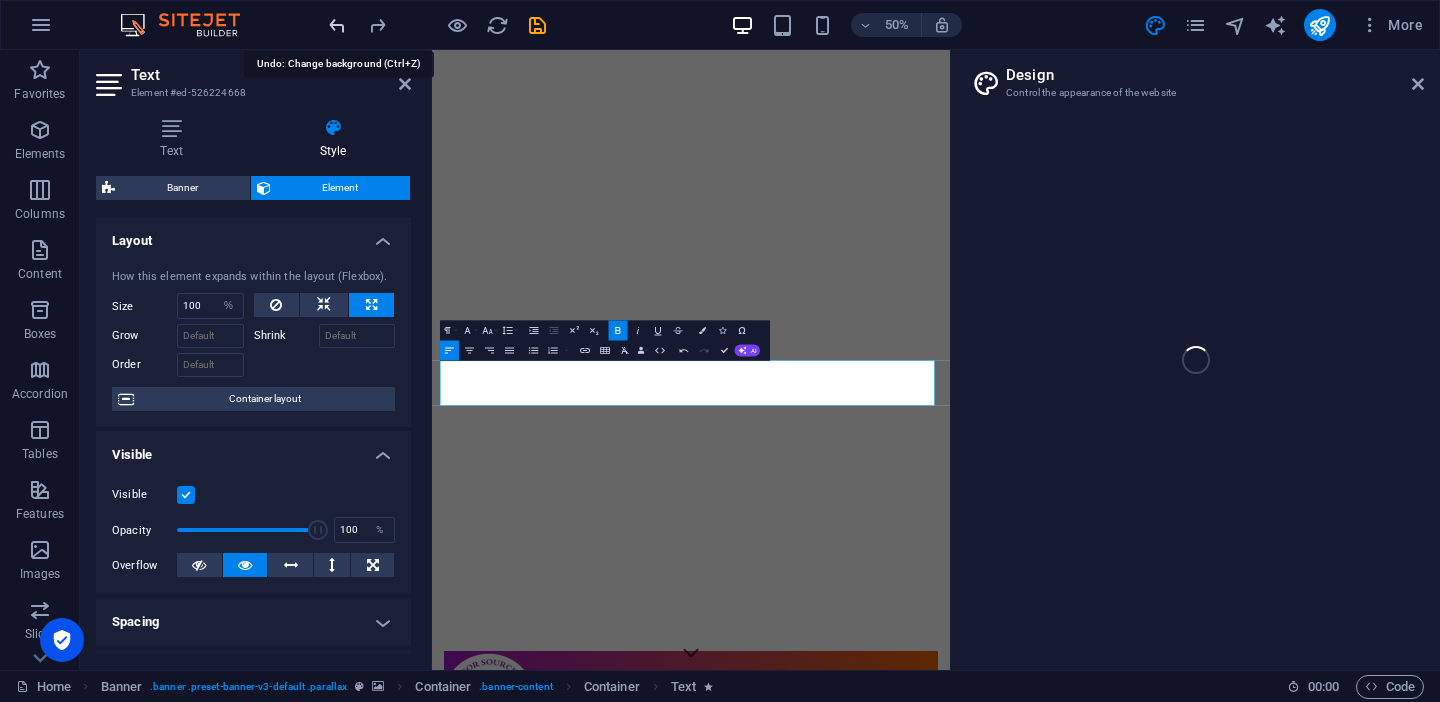 click at bounding box center (337, 25) 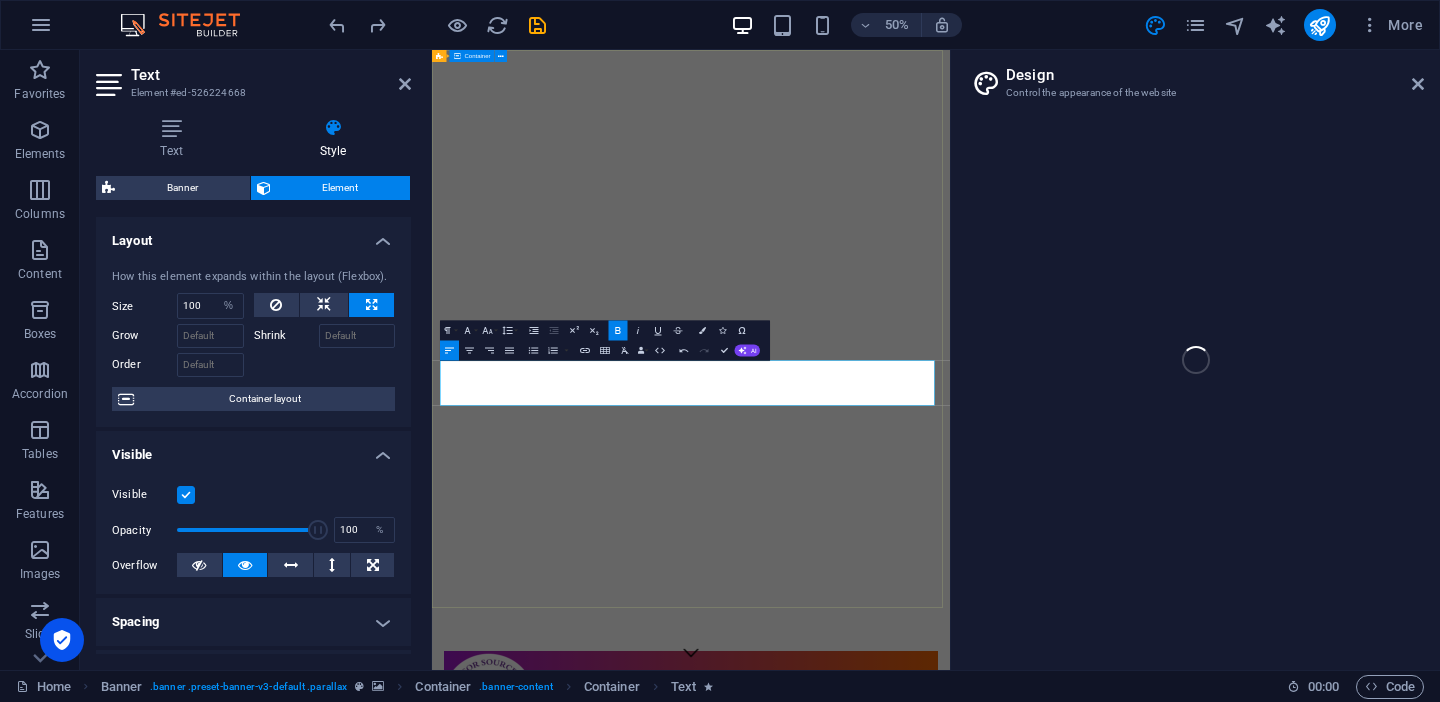 click on "Home About us What we do Projects Volunteers Donate Donate   and Help those in need . ​ ​ As we work  to create light for others, we naturally create our own way. Let's build a better world together! Learn more" at bounding box center (950, 2222) 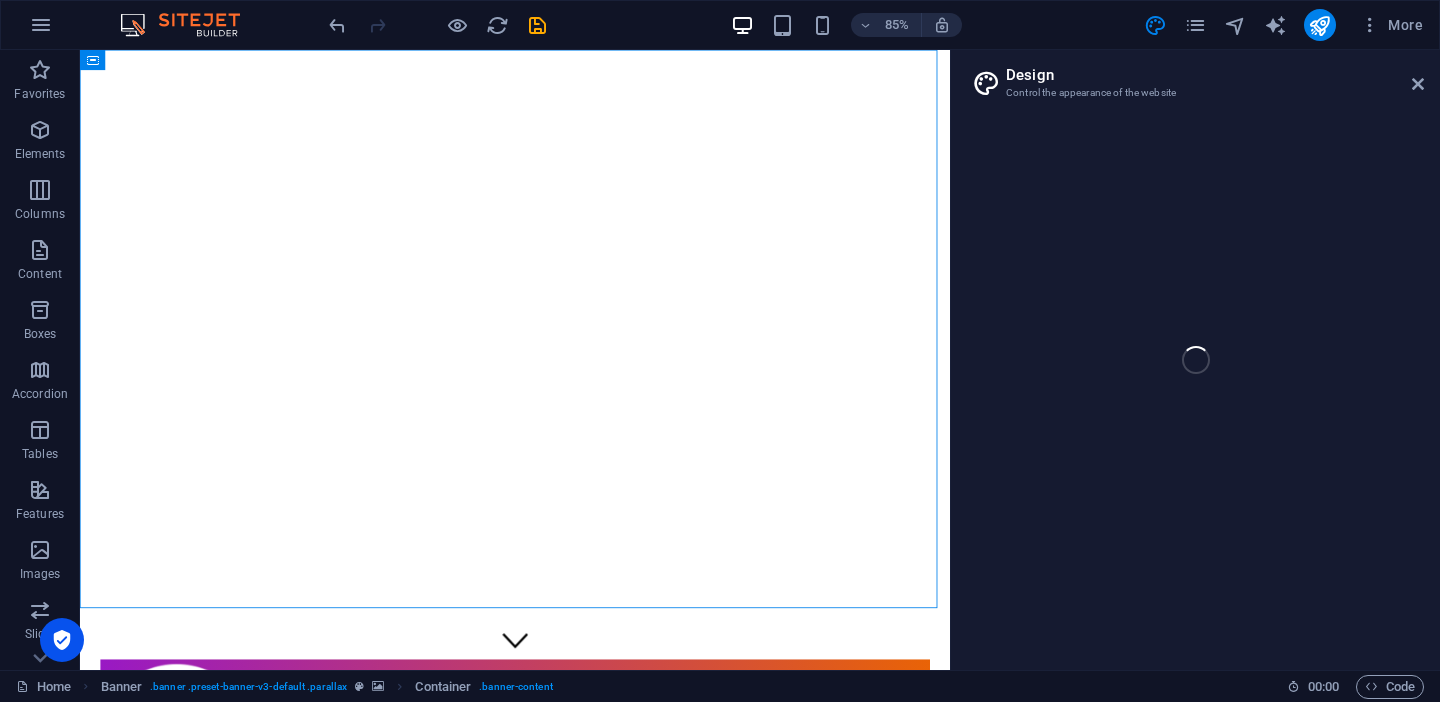 click on "Home (en) Favorites Elements Columns Content Boxes Accordion Tables Features Images Slider Header Footer Forms Marketing Collections
H1   Banner   Banner   Container   Container   Container   Banner   Menu Bar   Menu   Text   Spacer   Icon   Banner   Image   Container 85% More Home Banner . banner .preset-banner-v3-default .parallax Container . banner-content 00 : 00 Code Design Control the appearance of the website" at bounding box center (720, 360) 